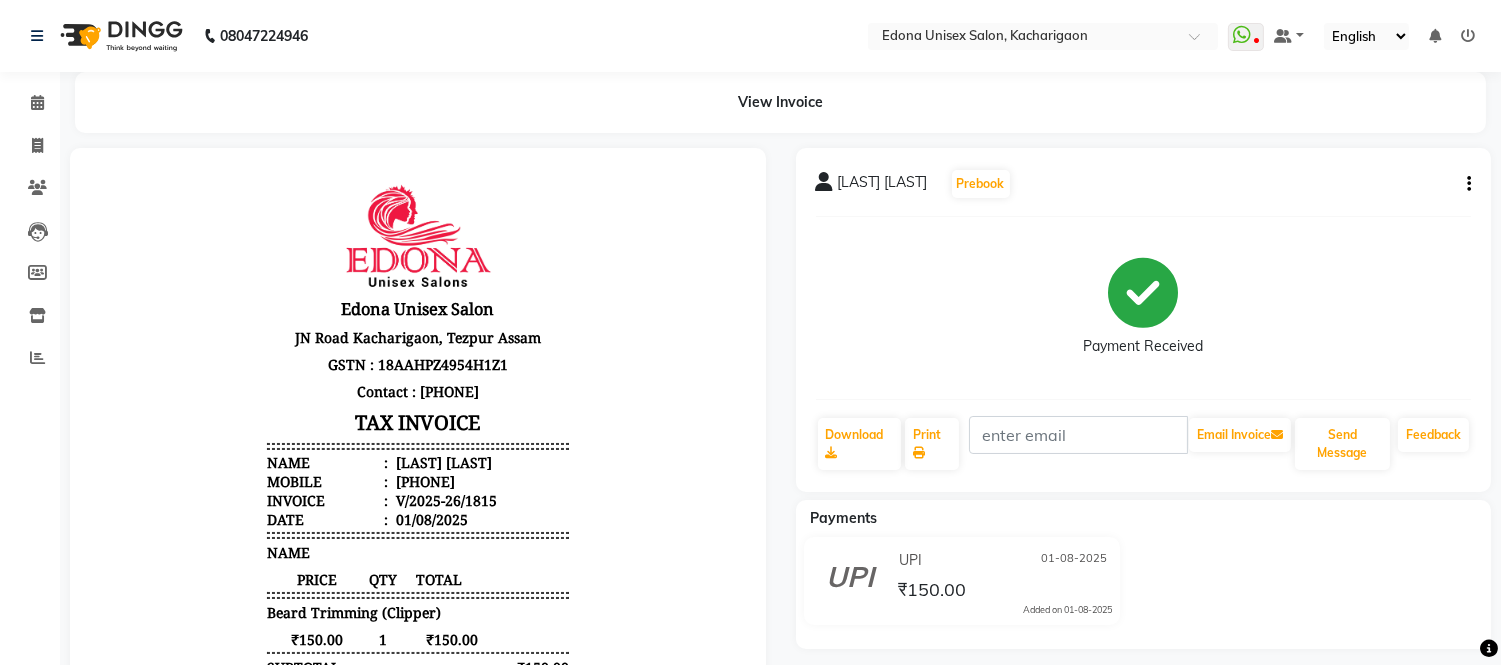 scroll, scrollTop: 0, scrollLeft: 0, axis: both 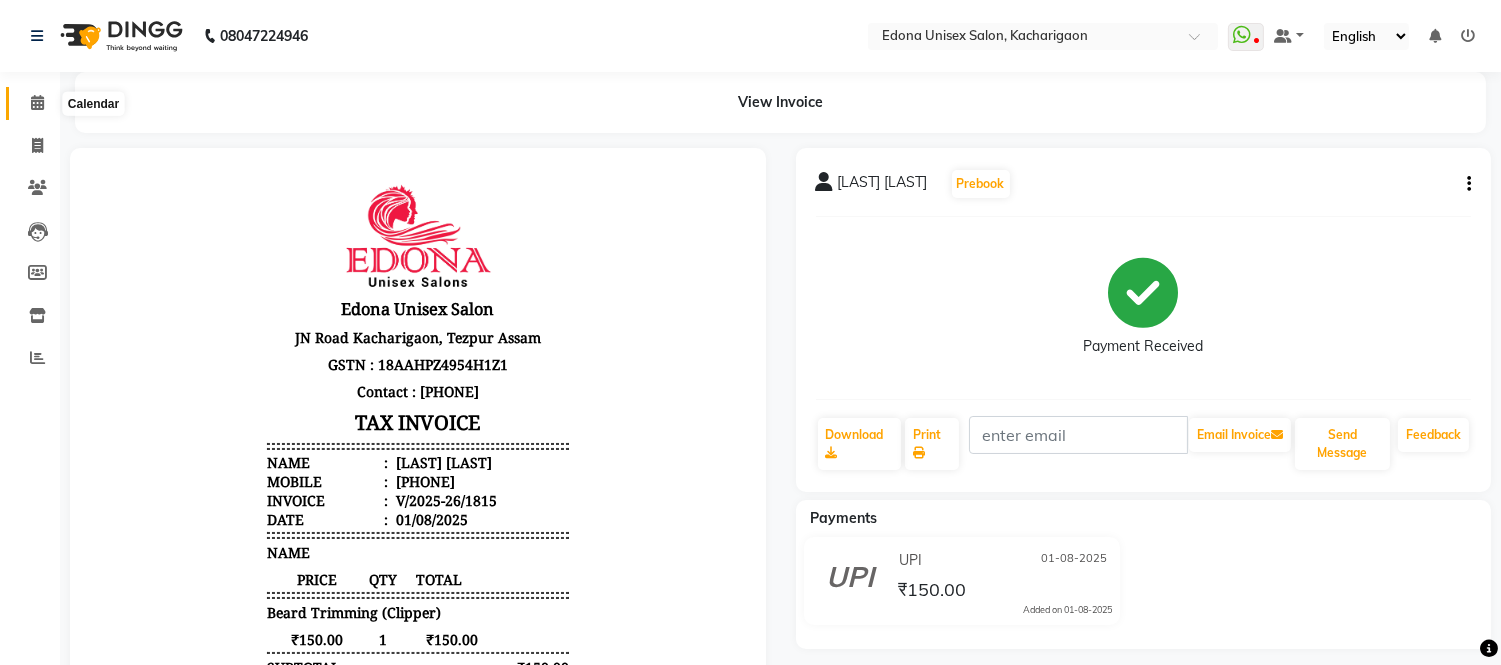click 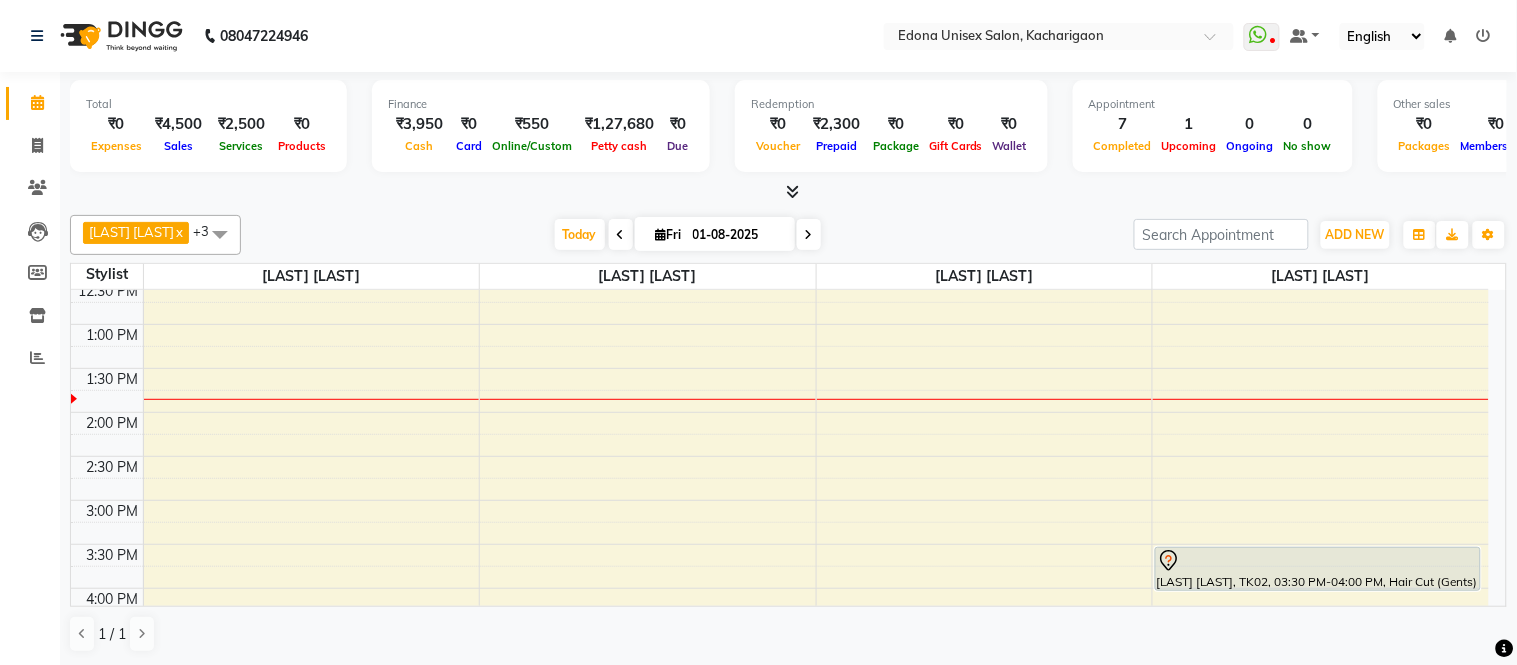 scroll, scrollTop: 444, scrollLeft: 0, axis: vertical 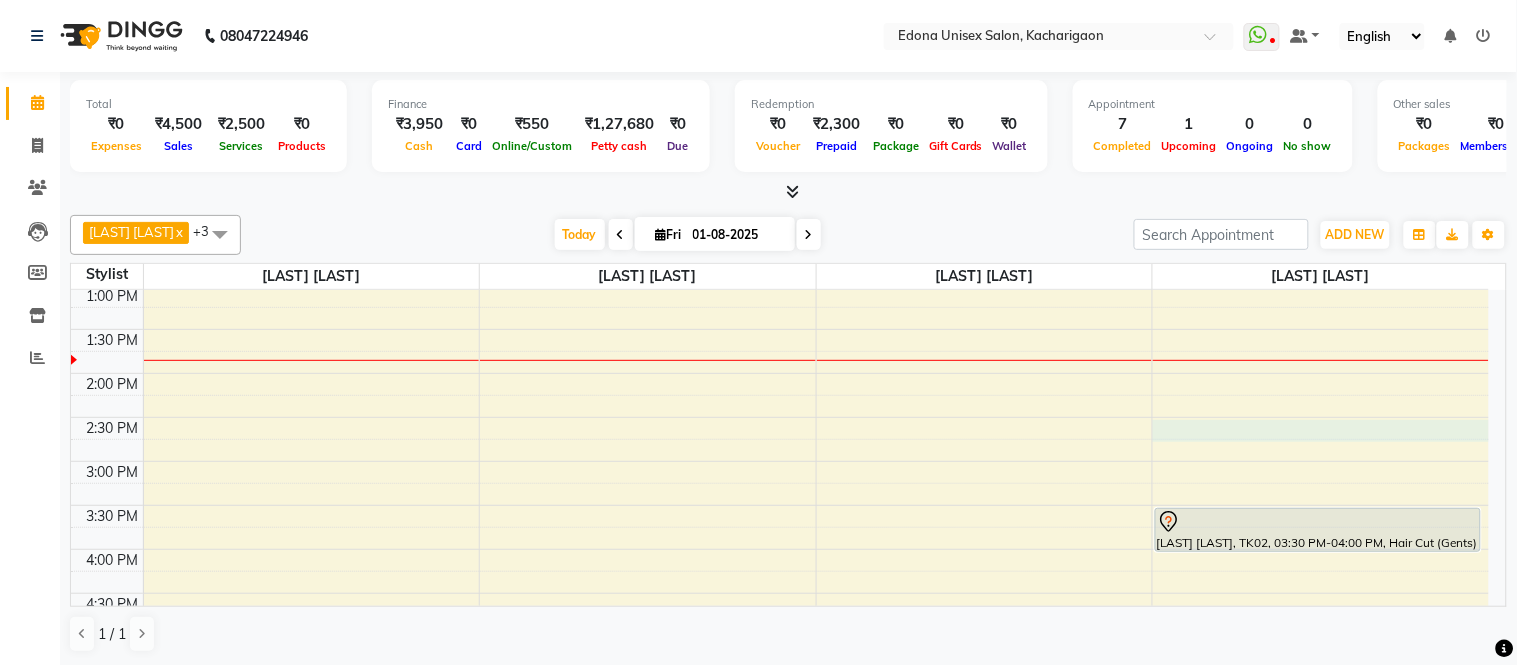 click on "8:00 AM 8:30 AM 9:00 AM 9:30 AM 10:00 AM 10:30 AM 11:00 AM 11:30 AM 12:00 PM 12:30 PM 1:00 PM 1:30 PM 2:00 PM 2:30 PM 3:00 PM 3:30 PM 4:00 PM 4:30 PM 5:00 PM 5:30 PM 6:00 PM 6:30 PM 7:00 PM 7:30 PM 8:00 PM 8:30 PM     [LAST] [LAST], TK01, 10:30 AM-11:30 AM, Waxing Full Arms,Waxing Half-Legs,Pedicure Regular     [LAST] [LAST], TK01, 11:00 AM-11:30 AM, Waxing Full-Legs     [LAST] [LAST], TK01, 10:00 AM-10:30 AM, Pedicure Regular     [LAST] [LAST], TK03, 10:35 AM-11:05 AM, Hair Cut (Gents)     [LAST], TK04, 12:00 PM-12:30 PM, Hair Cut (Gents)             [LAST] [LAST], TK02, 03:30 PM-04:00 PM, Hair Cut (Gents)" at bounding box center [780, 417] 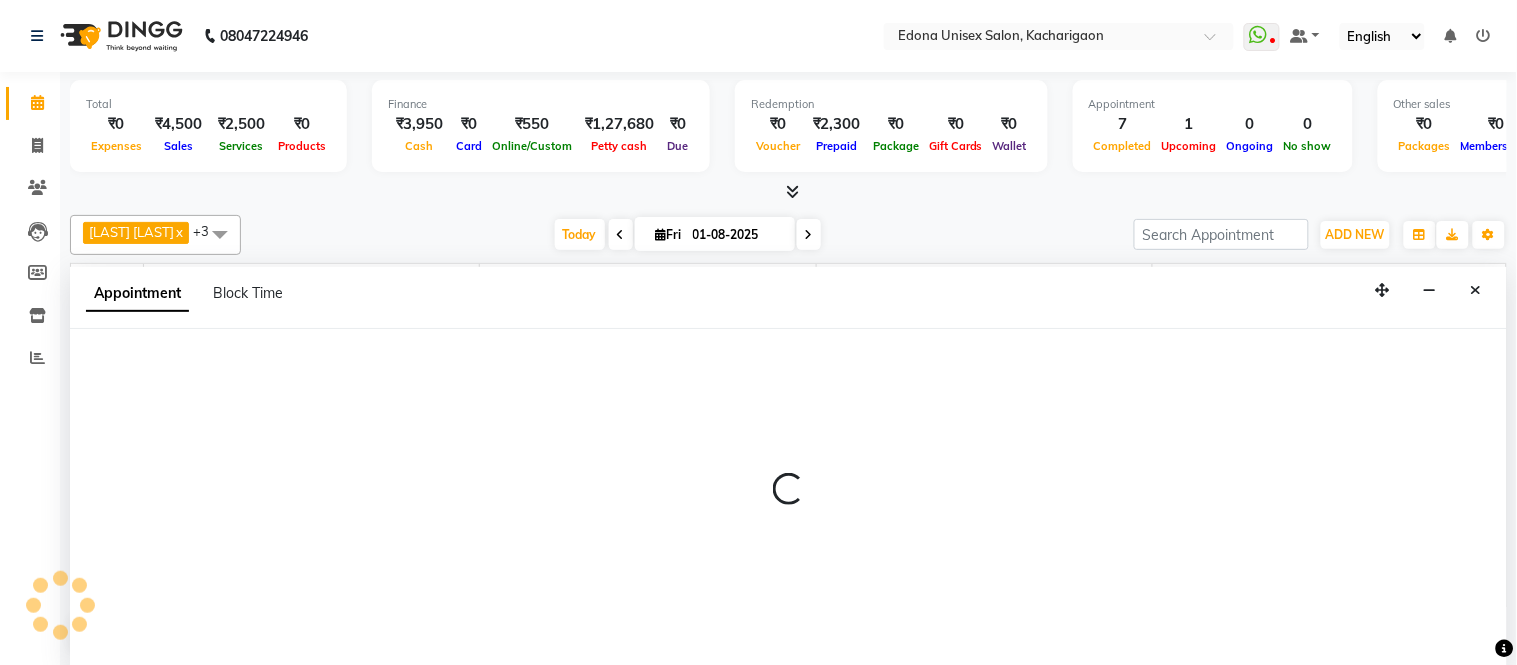 select on "77350" 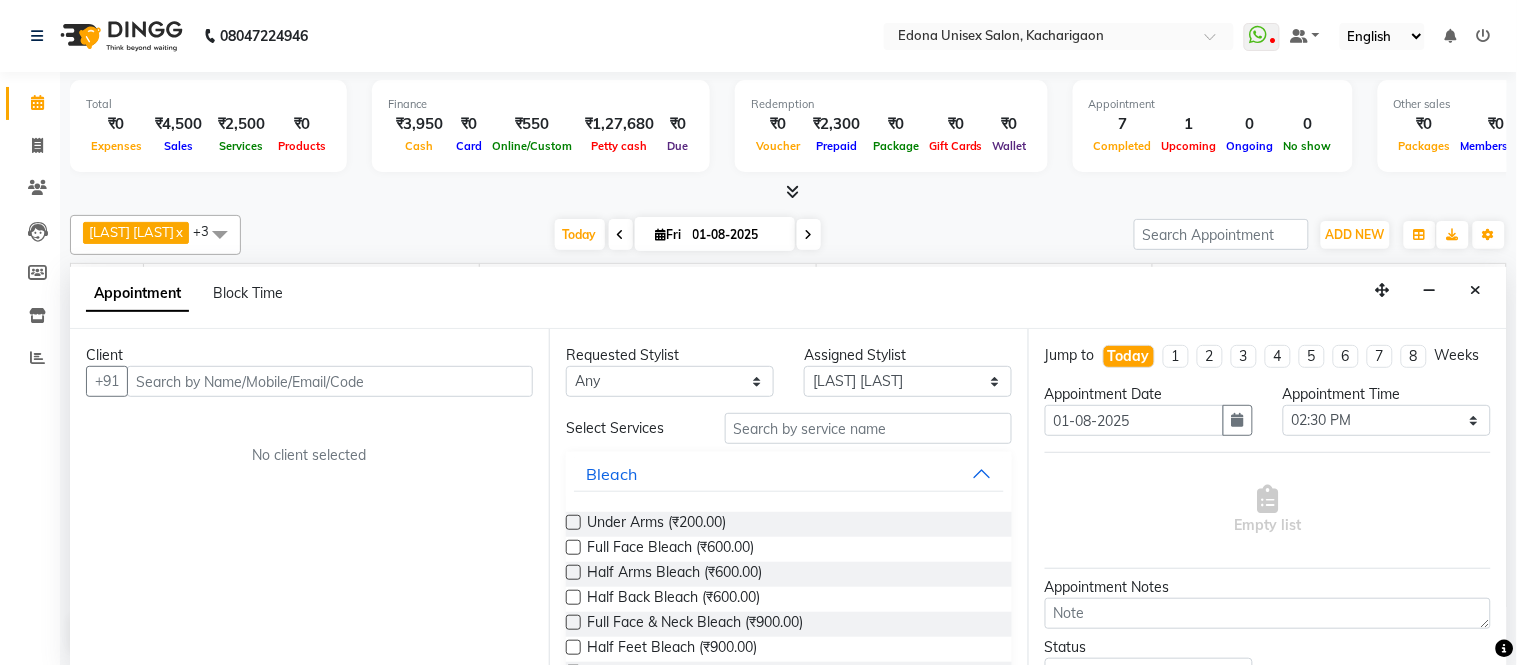 click at bounding box center [330, 381] 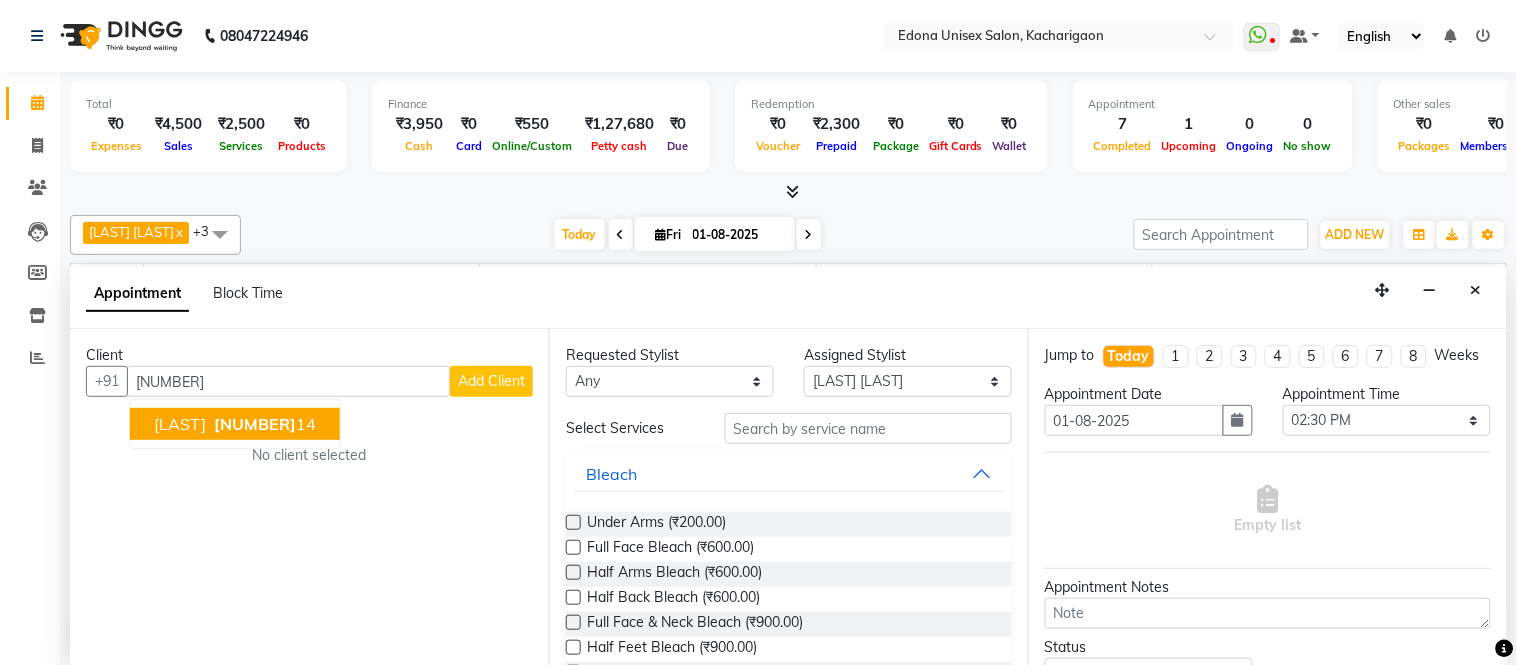 click on "[NUMBER]" at bounding box center [255, 424] 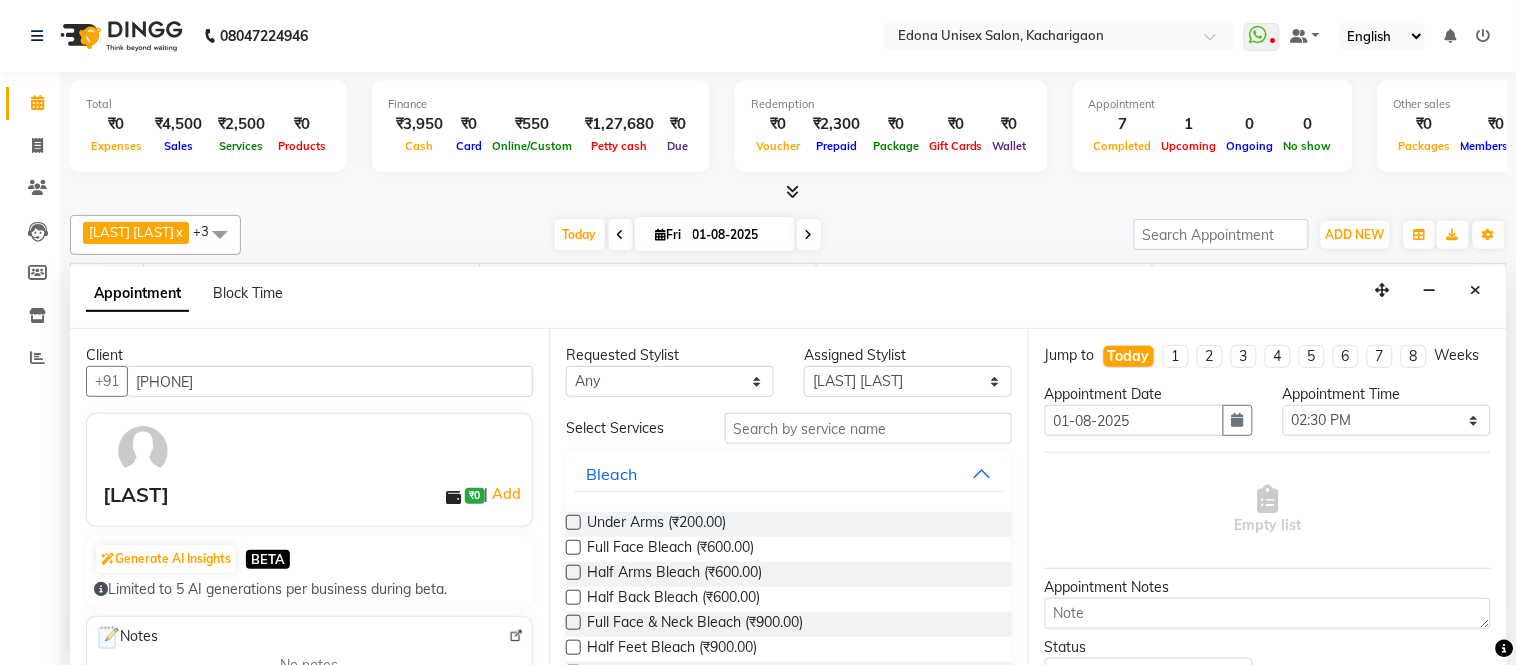 type on "[PHONE]" 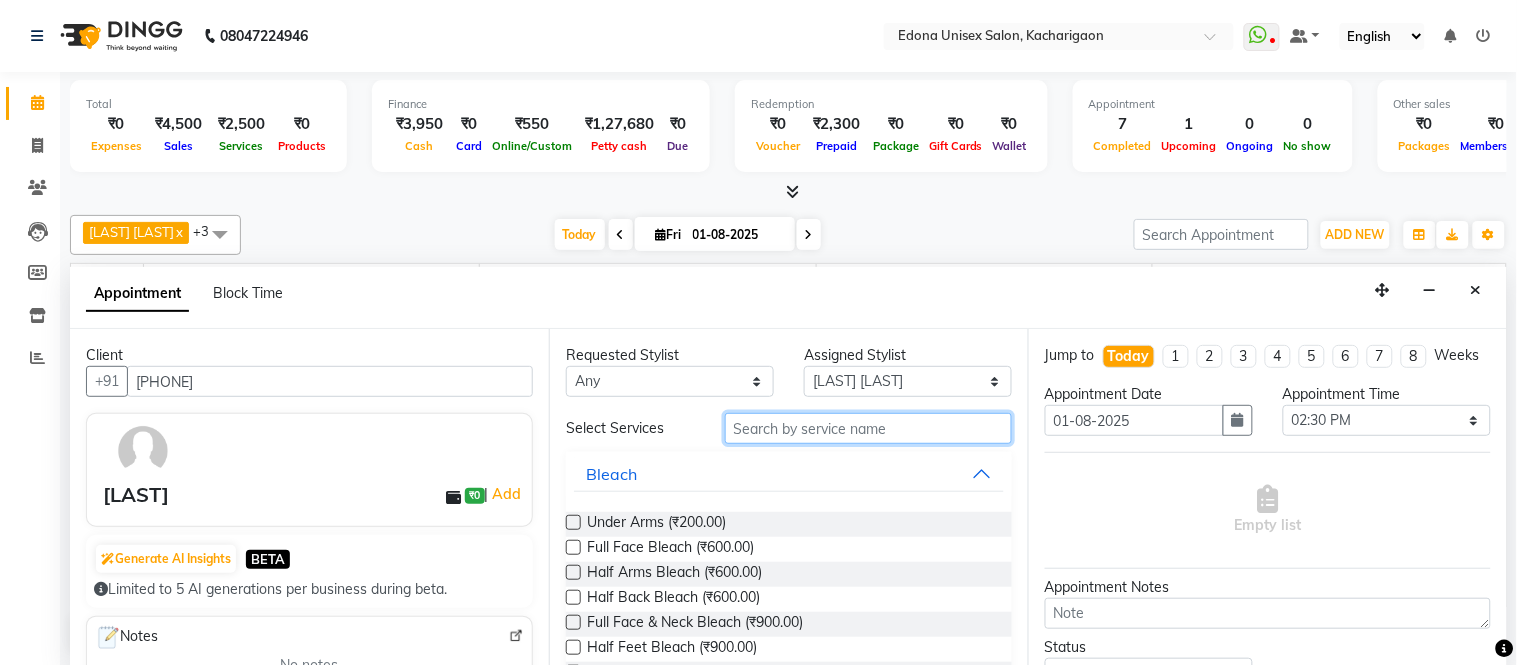 click at bounding box center (868, 428) 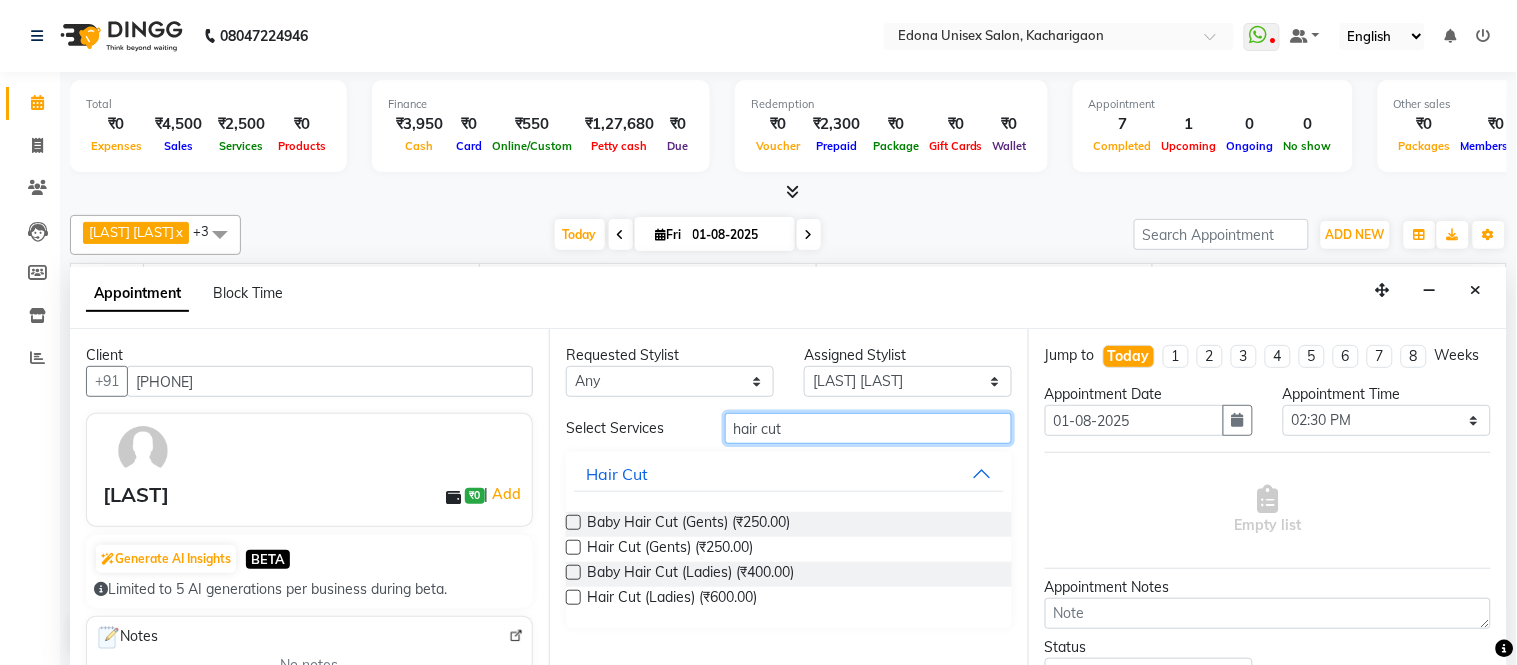 type on "hair cut" 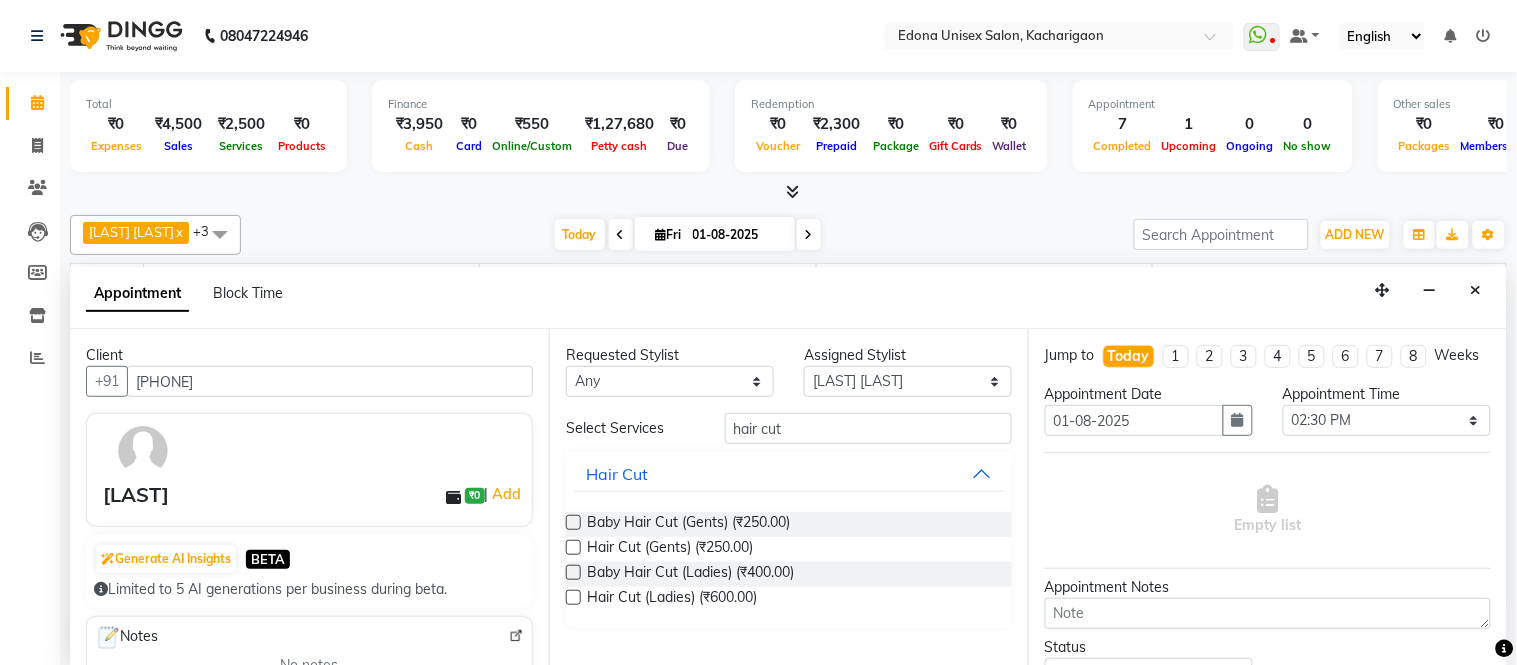 click at bounding box center (573, 547) 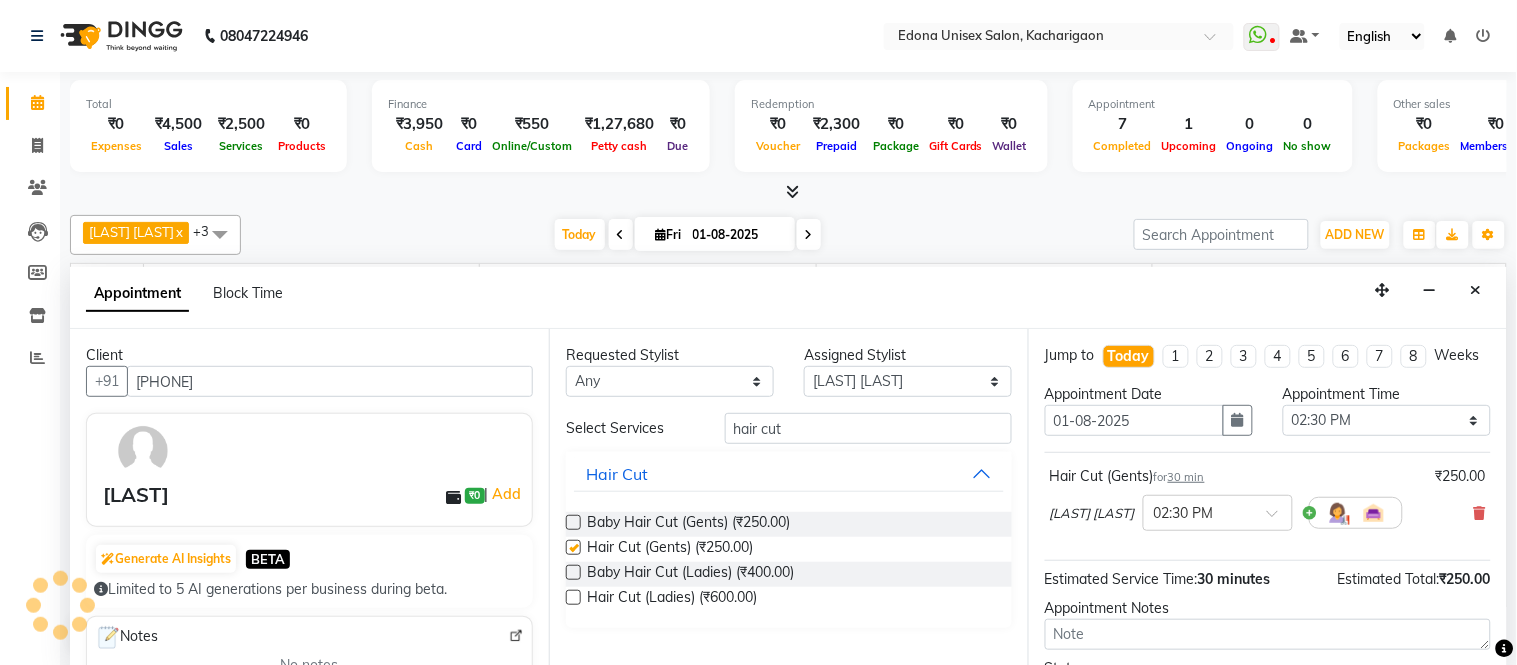 checkbox on "false" 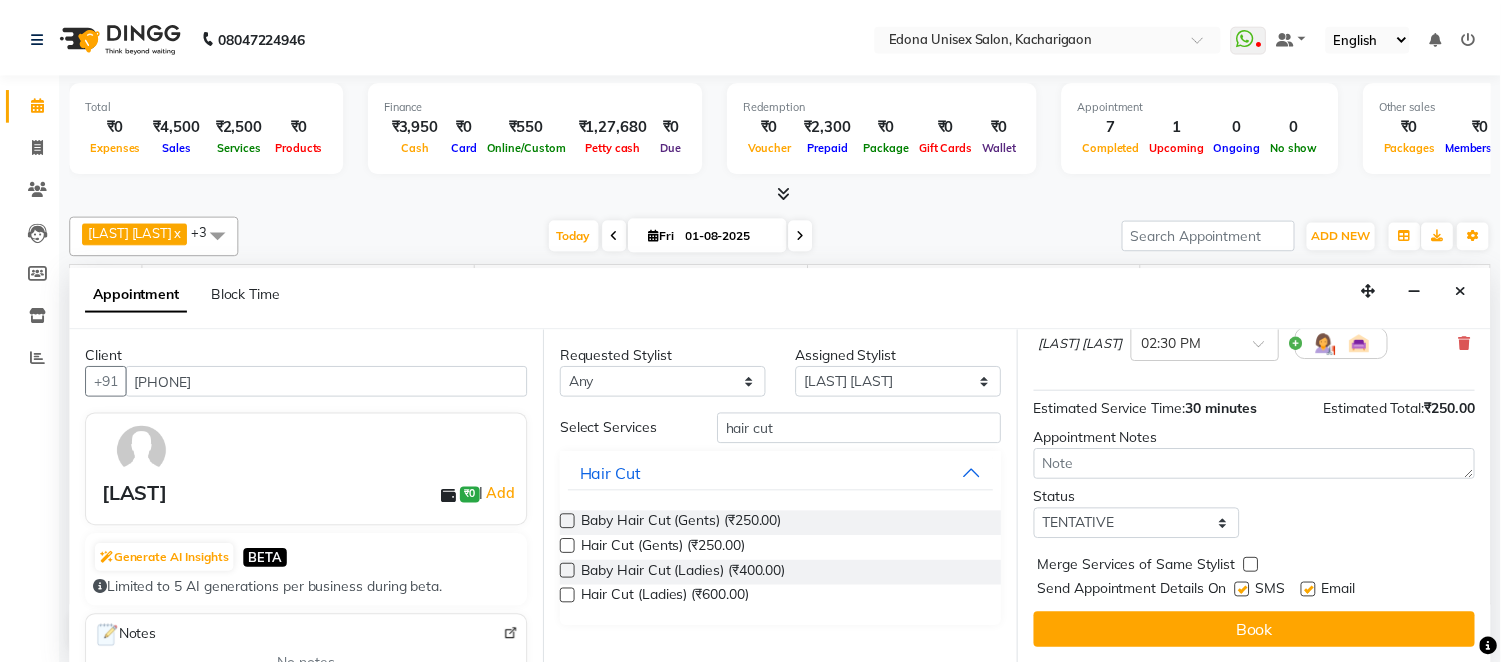 scroll, scrollTop: 188, scrollLeft: 0, axis: vertical 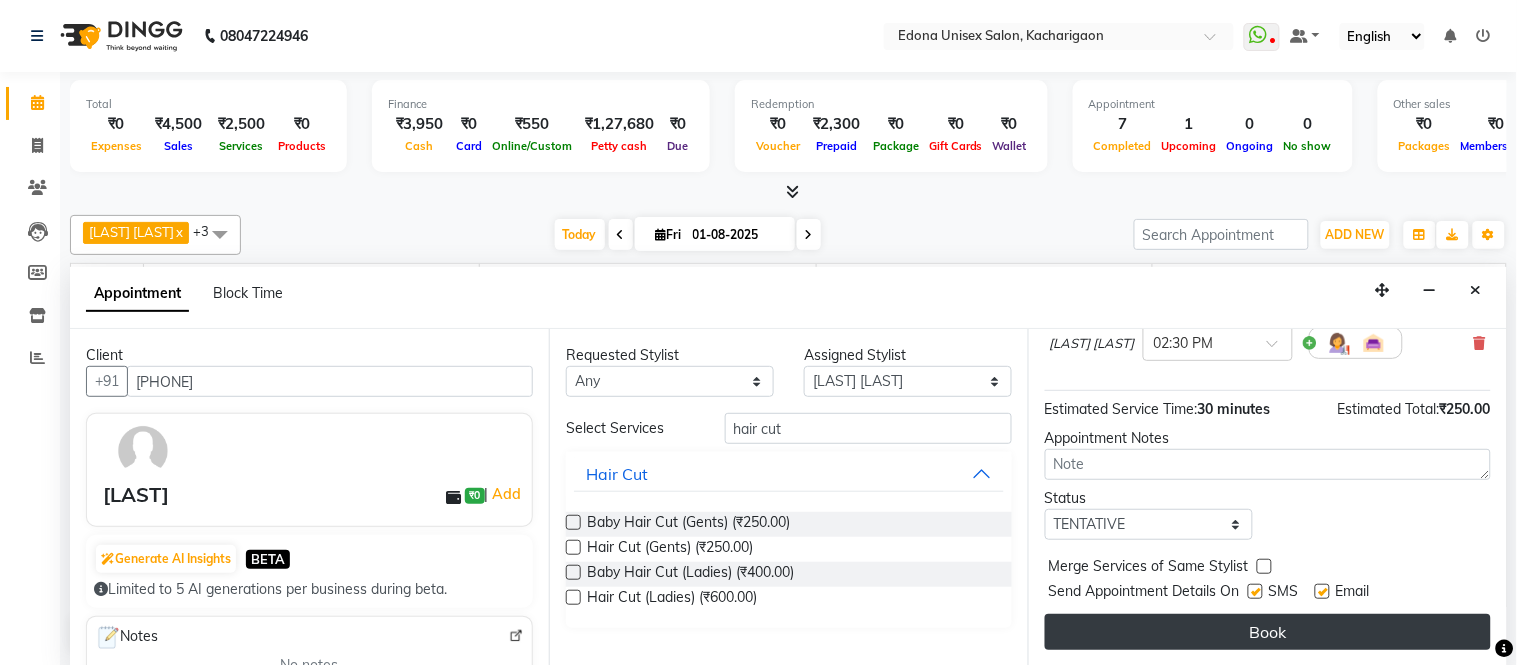 click on "Book" at bounding box center (1268, 632) 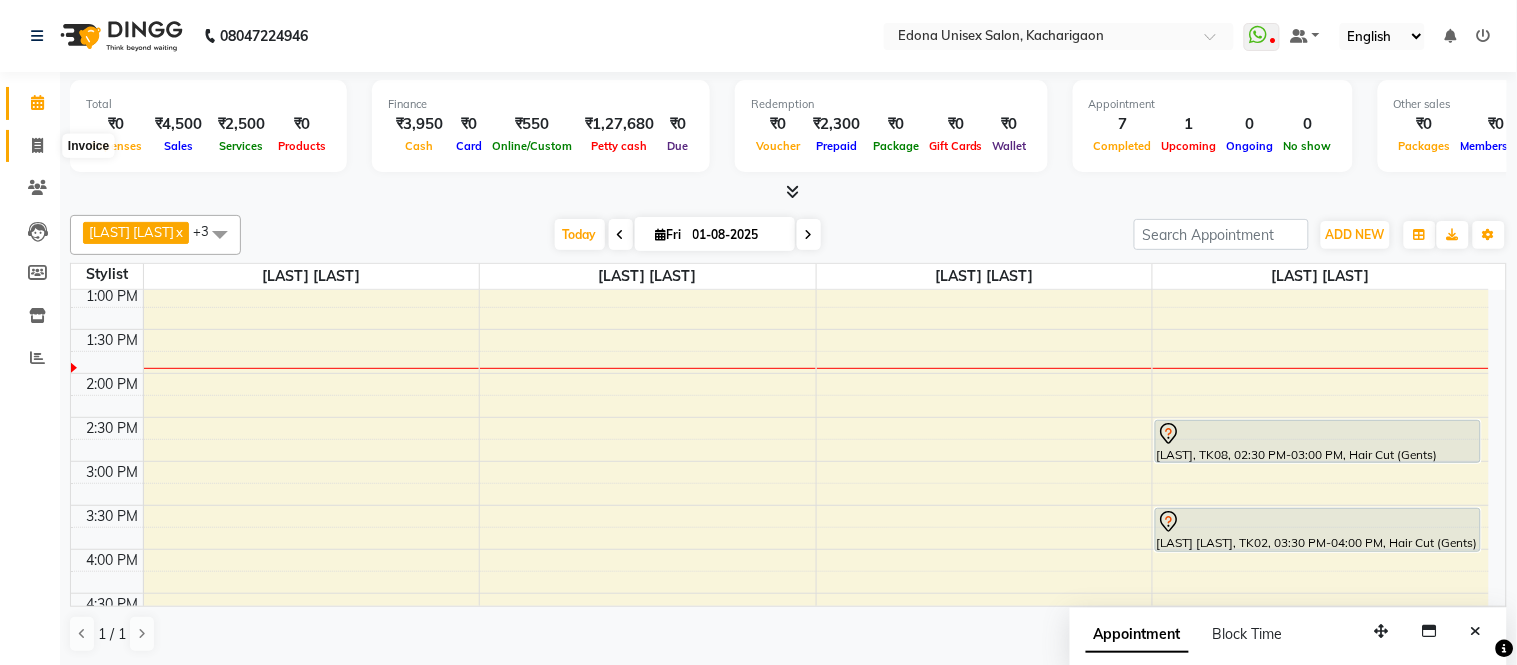 click 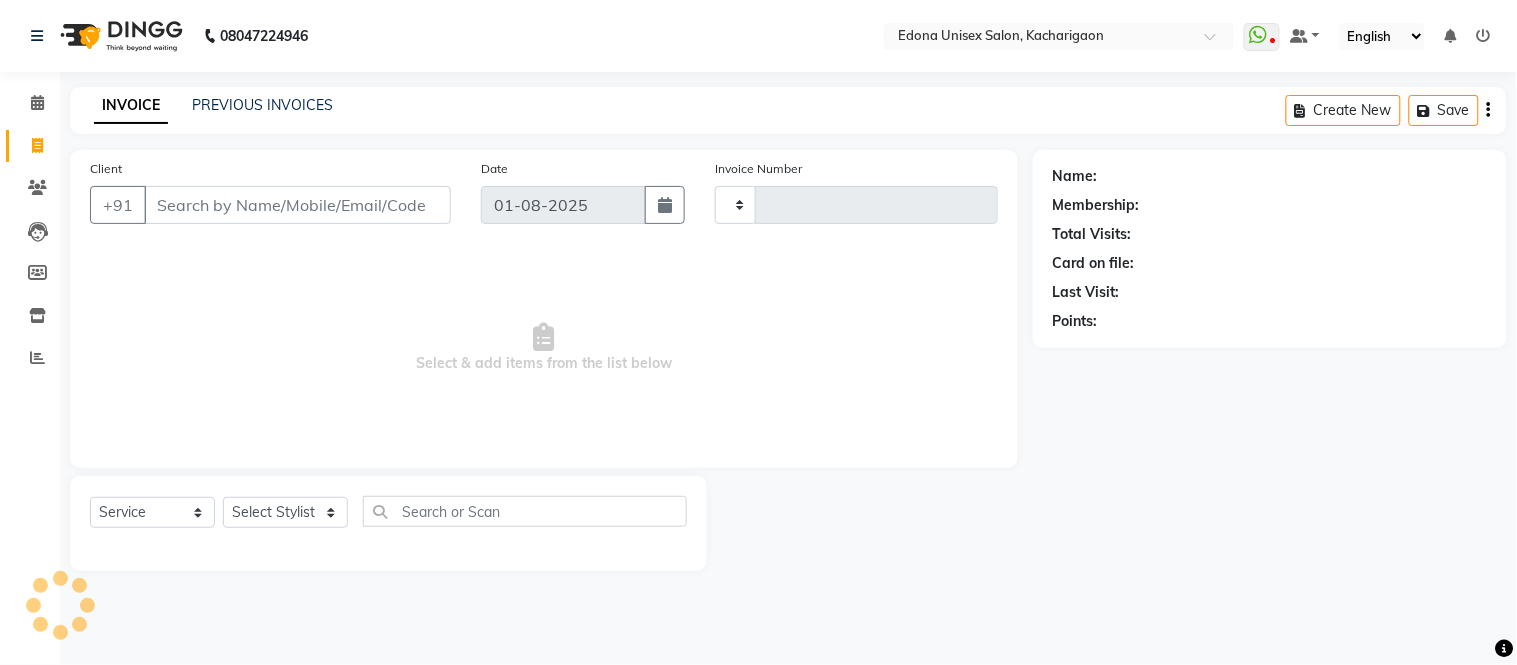 type on "1816" 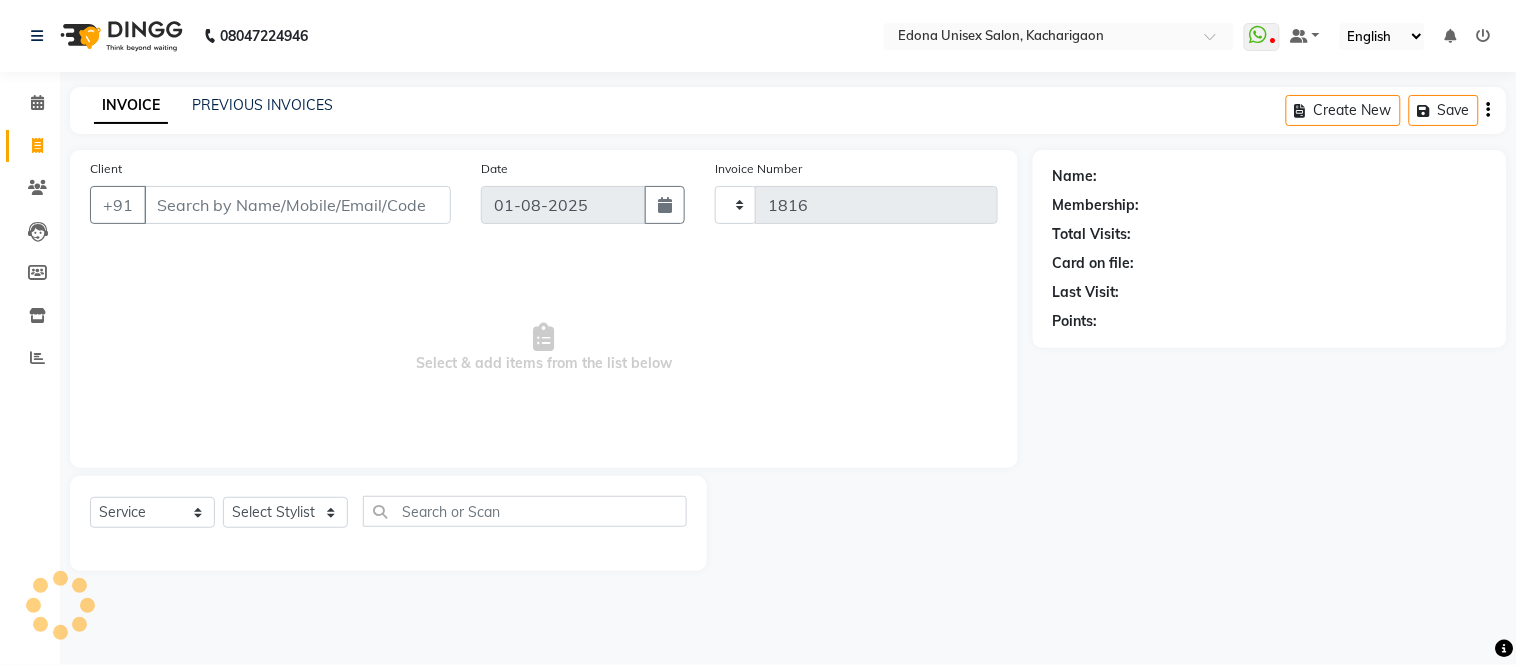 select on "5389" 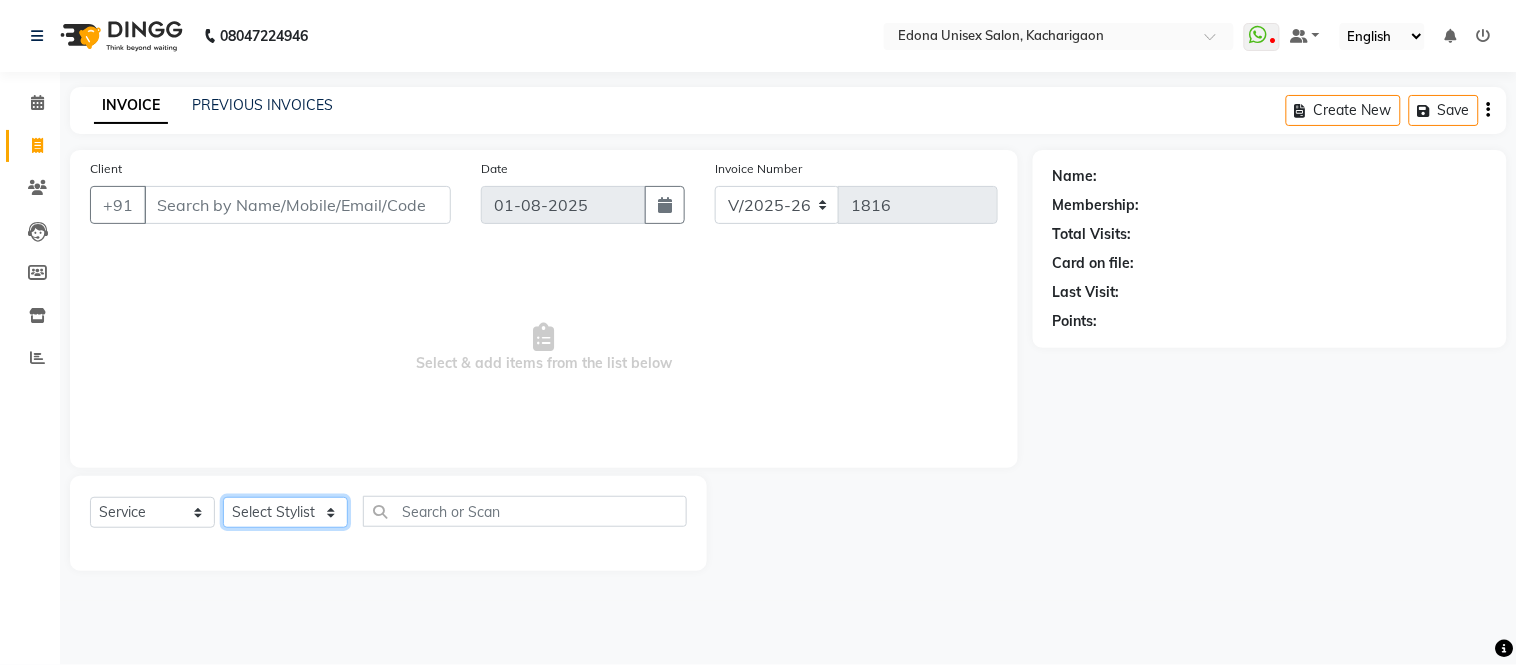drag, startPoint x: 265, startPoint y: 516, endPoint x: 278, endPoint y: 491, distance: 28.178005 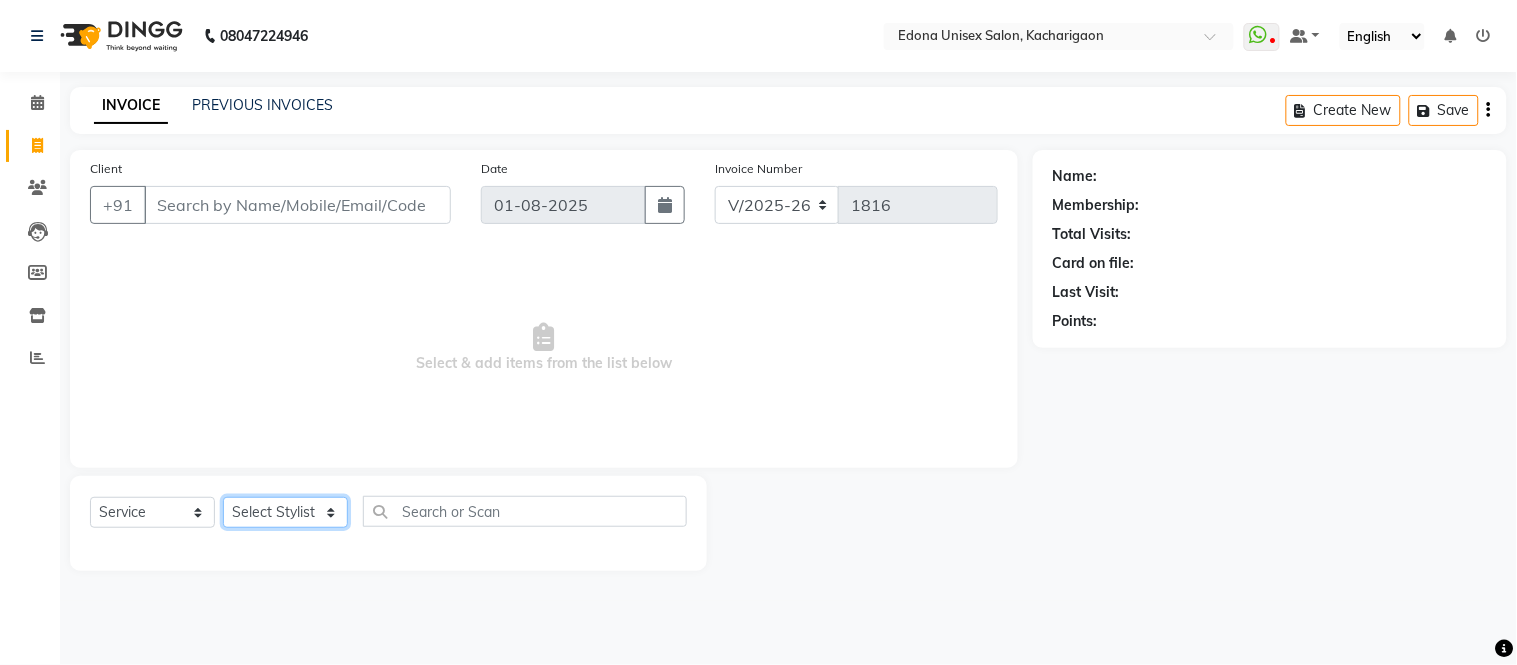 select on "[NUMBER]" 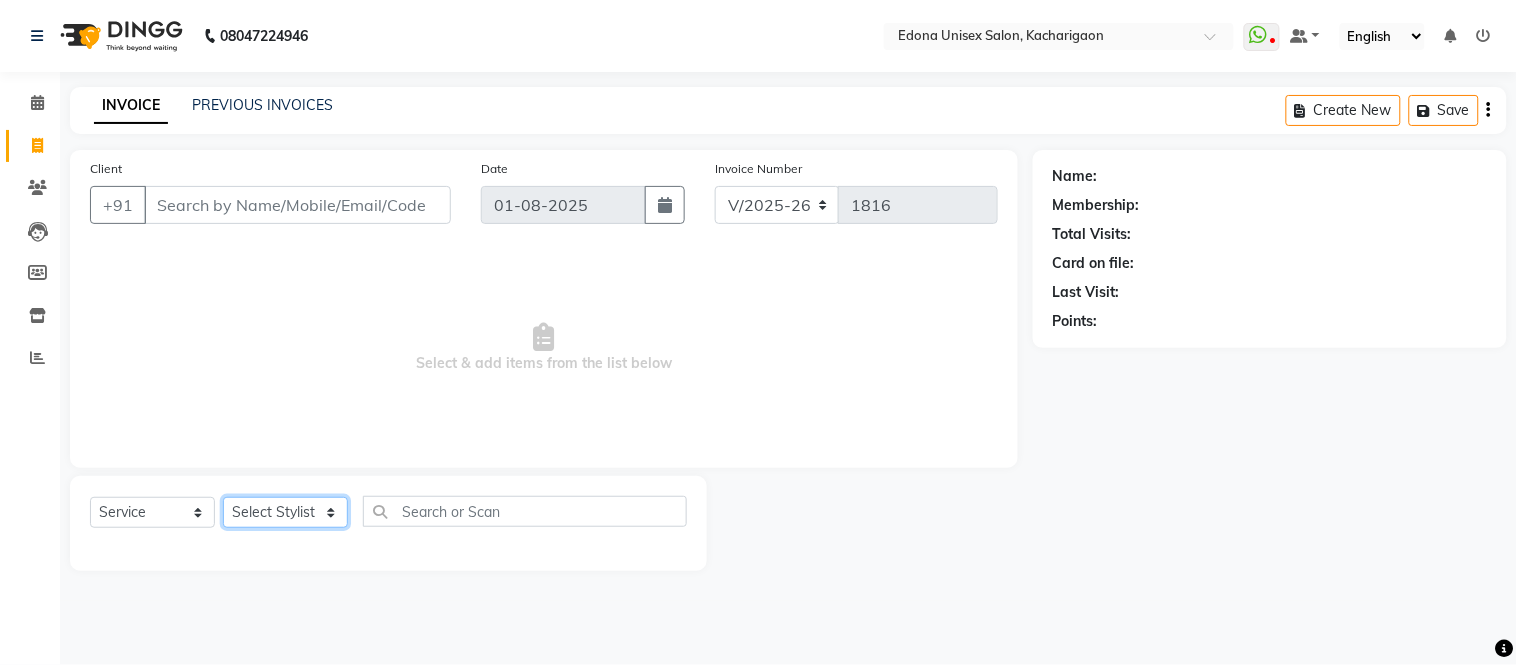 click on "Select Stylist Admin [LAST] [LAST] [LAST] [LAST] [LAST] [LAST] [LAST] [LAST] [LAST] [LAST] [LAST] [LAST] [LAST] [LAST] [LAST] [LAST] [LAST] [LAST] [LAST]" 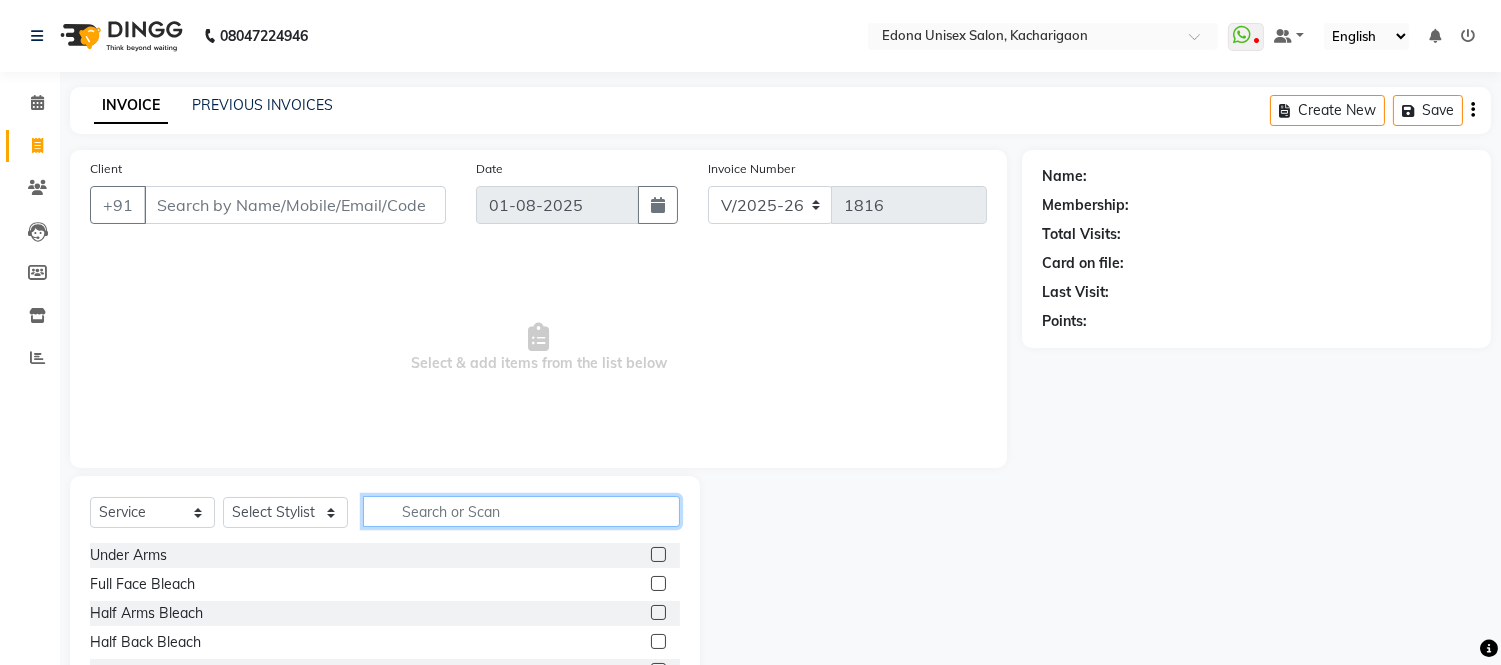 click 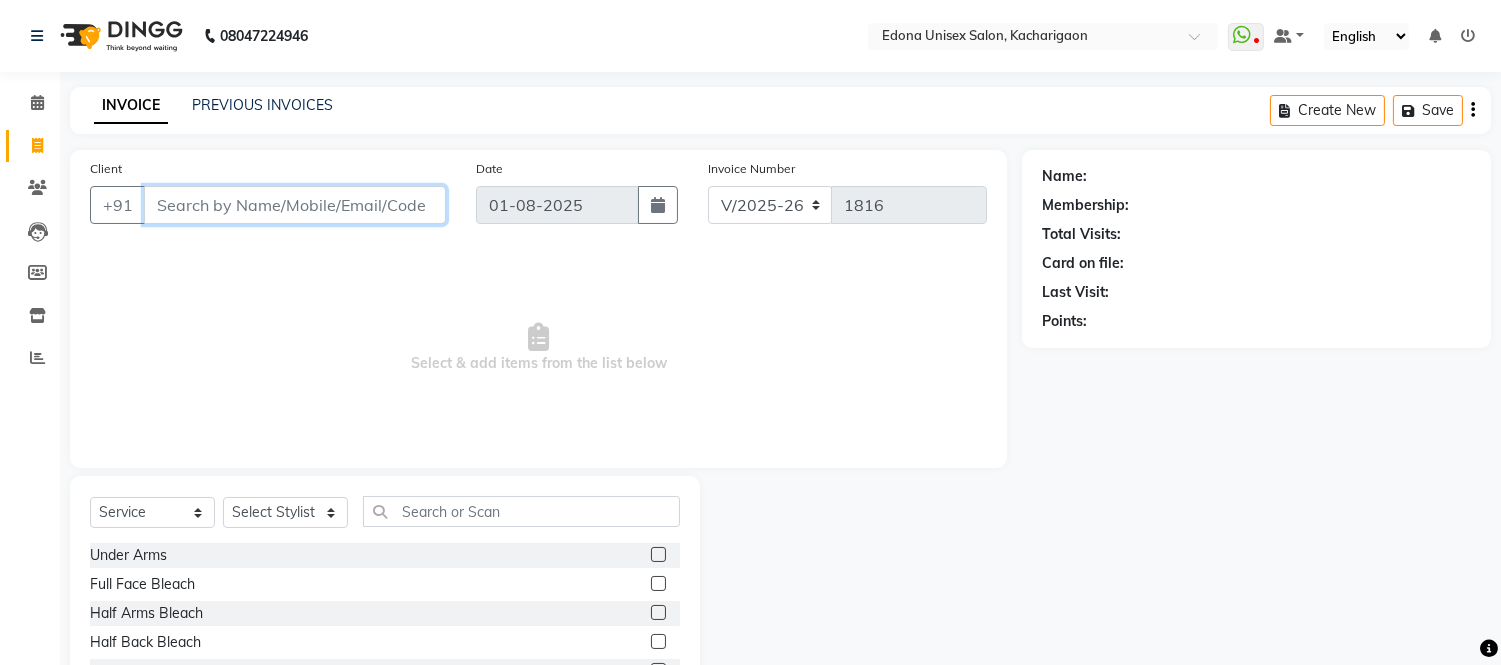 click on "Client" at bounding box center (295, 205) 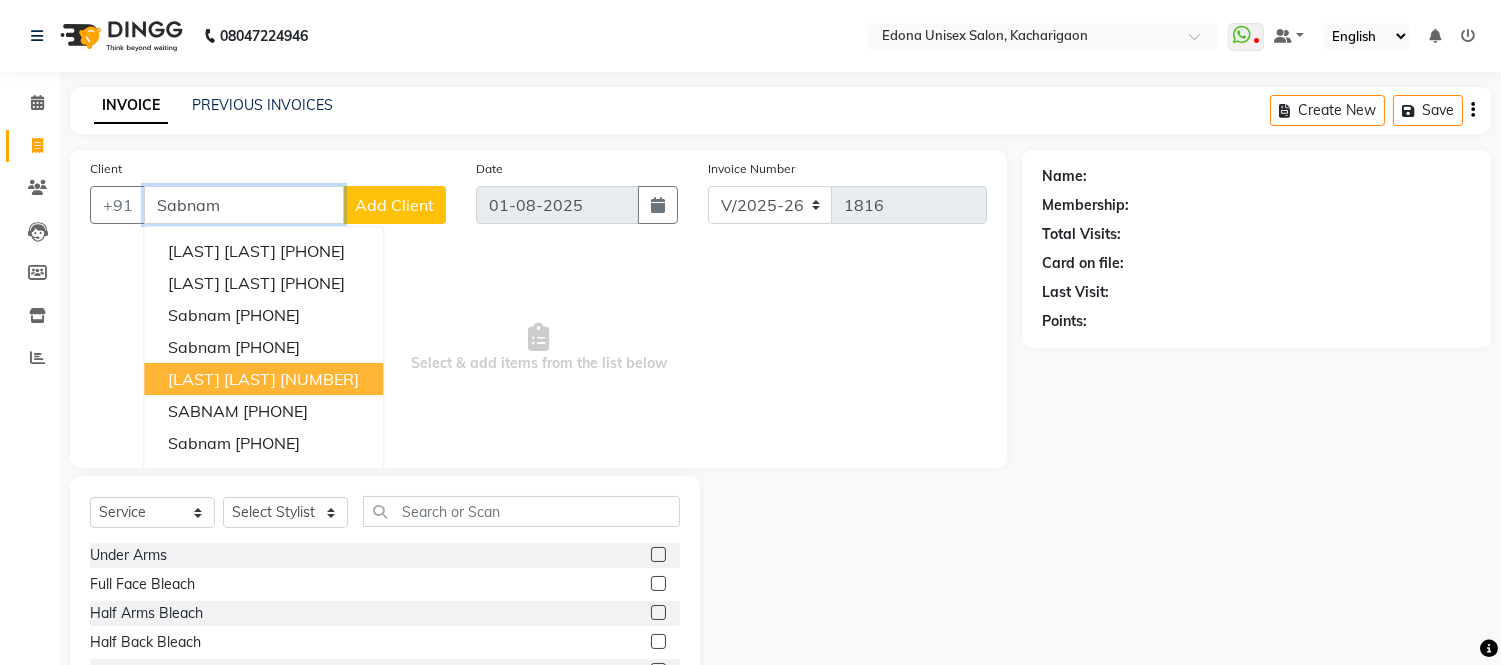 scroll, scrollTop: 111, scrollLeft: 0, axis: vertical 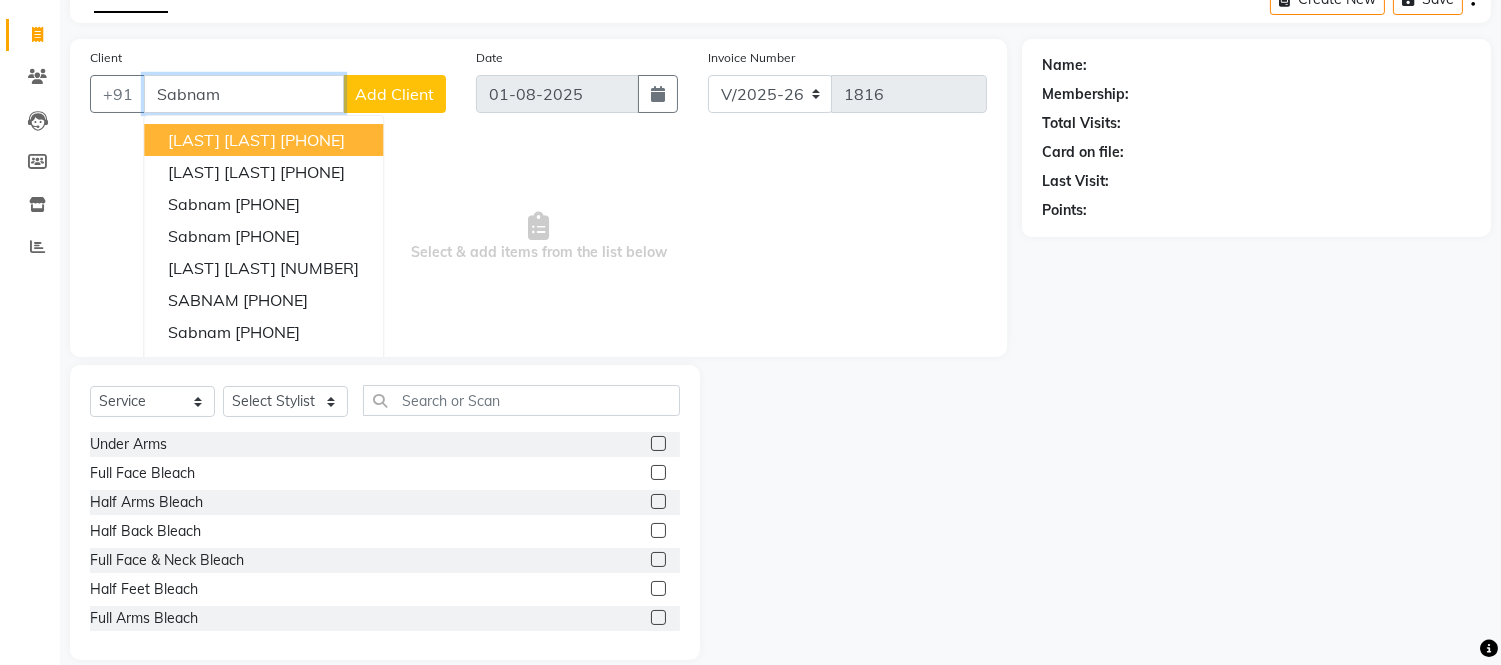click on "Sabnam" at bounding box center [244, 94] 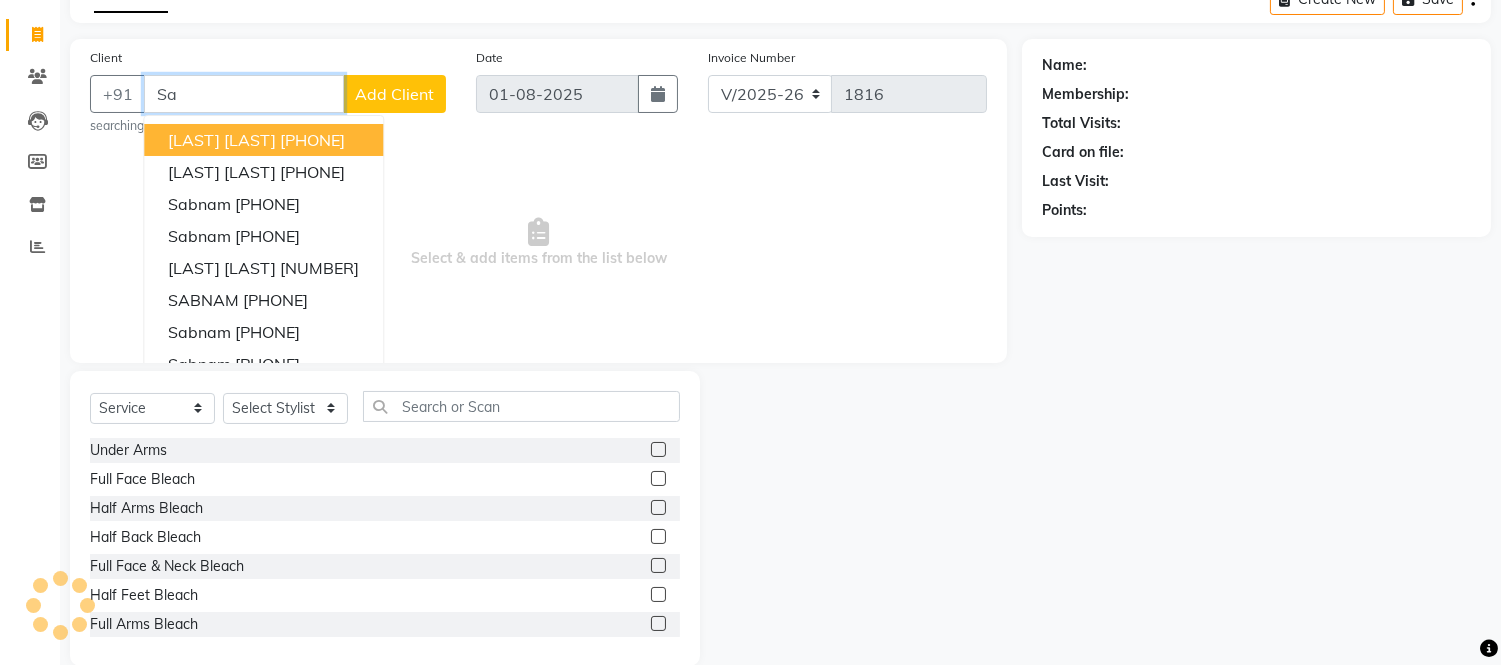 type on "S" 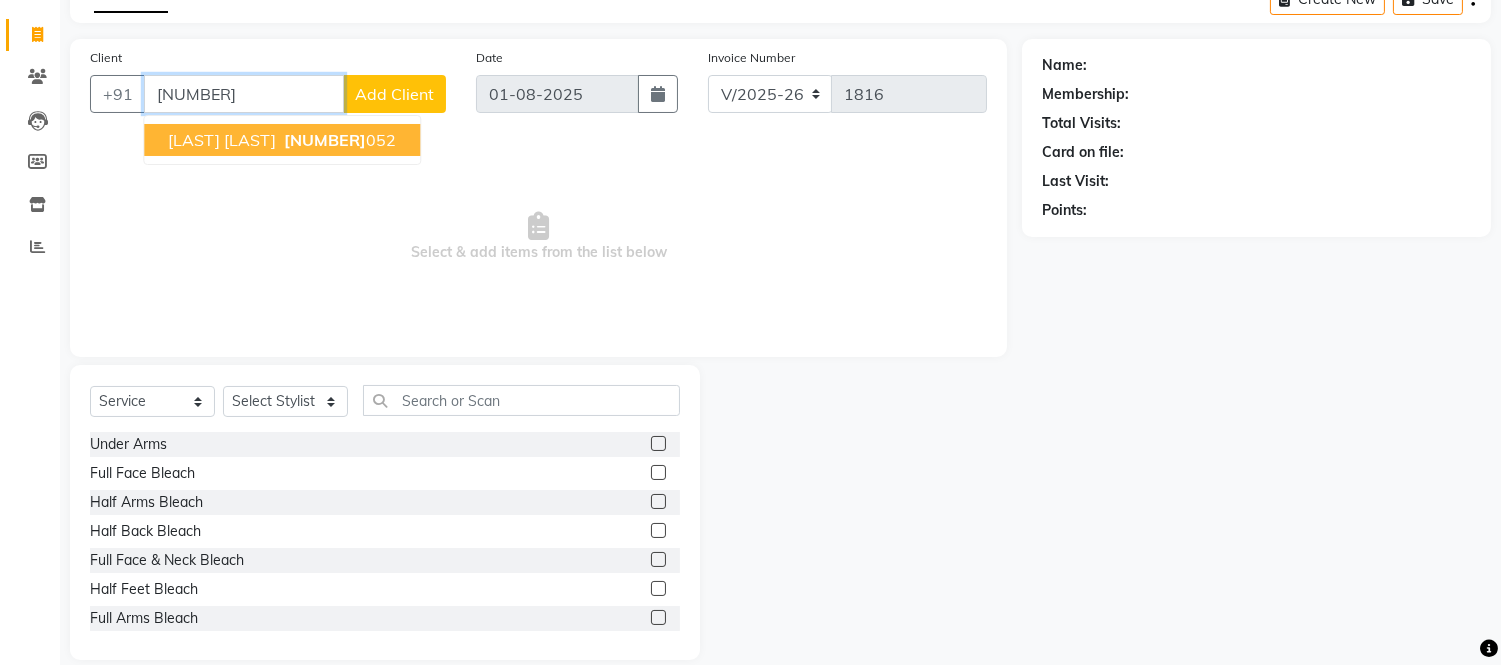 click on "[NUMBER]" at bounding box center (325, 140) 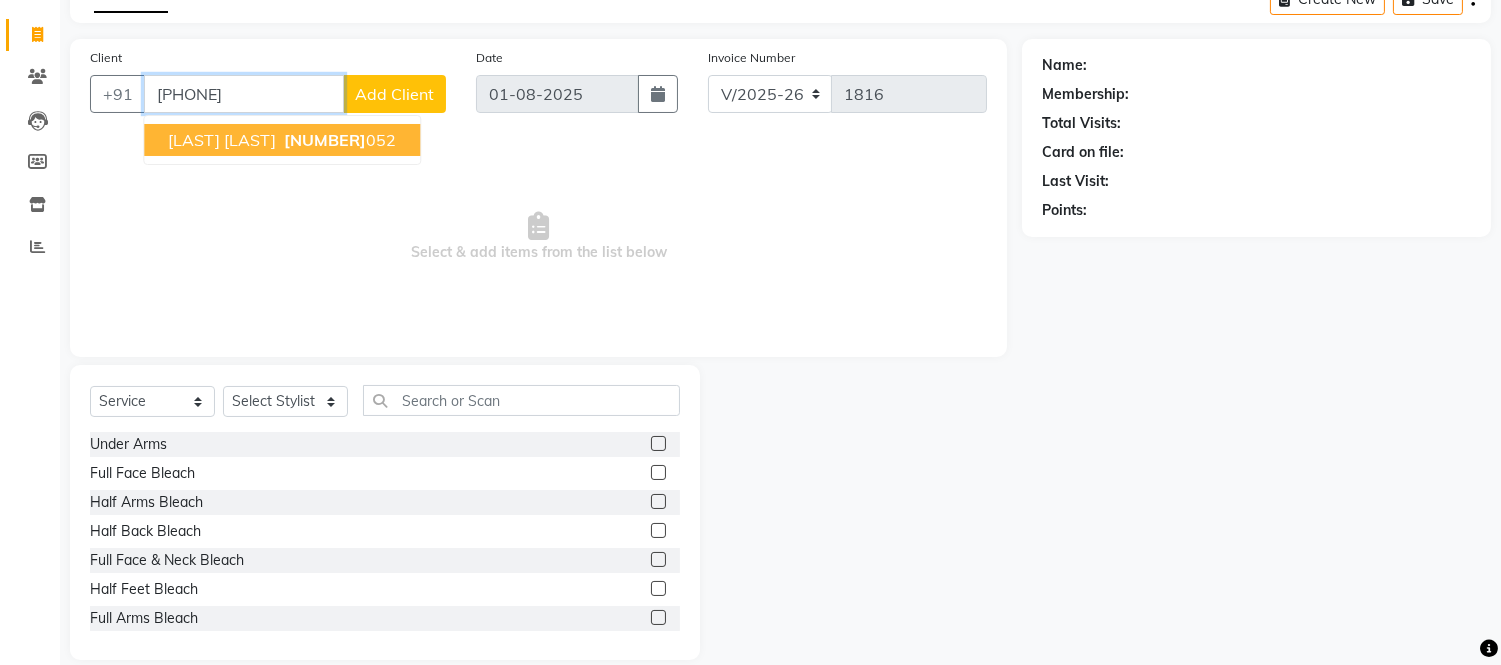 type on "[PHONE]" 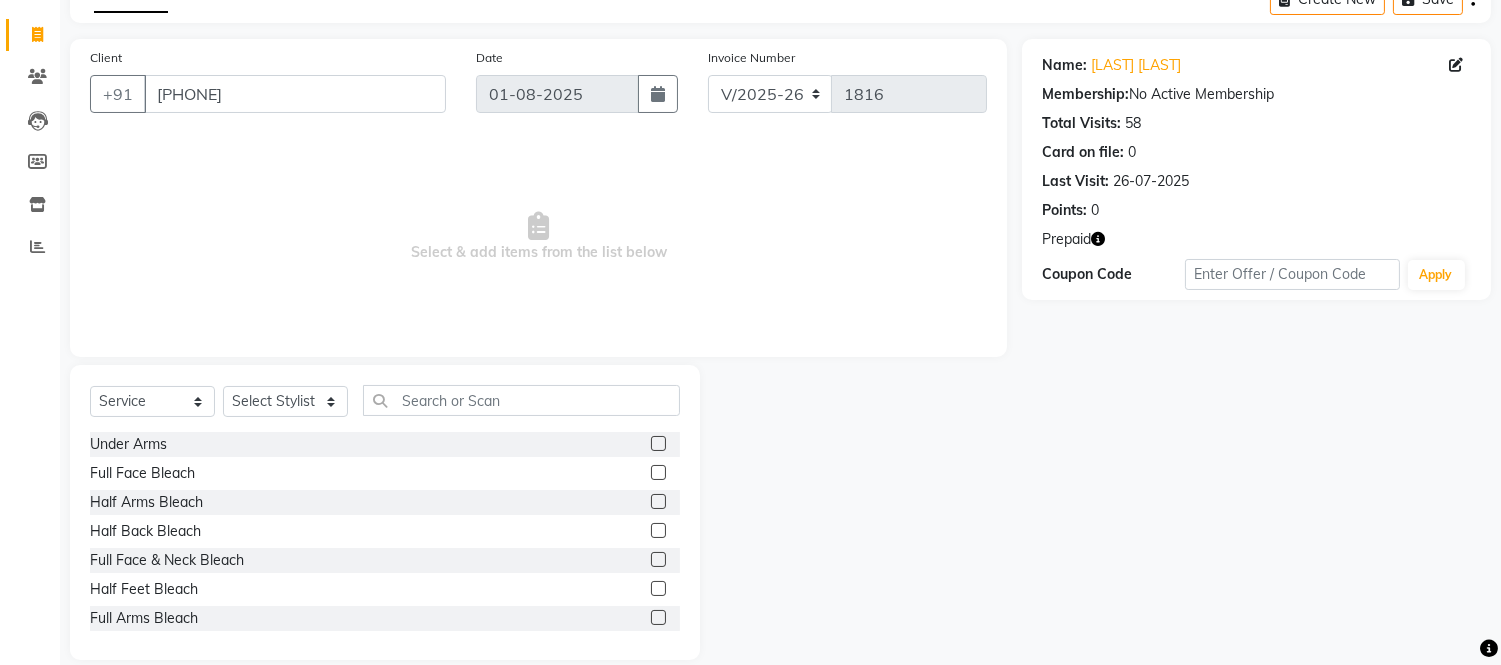 click on "Prepaid" 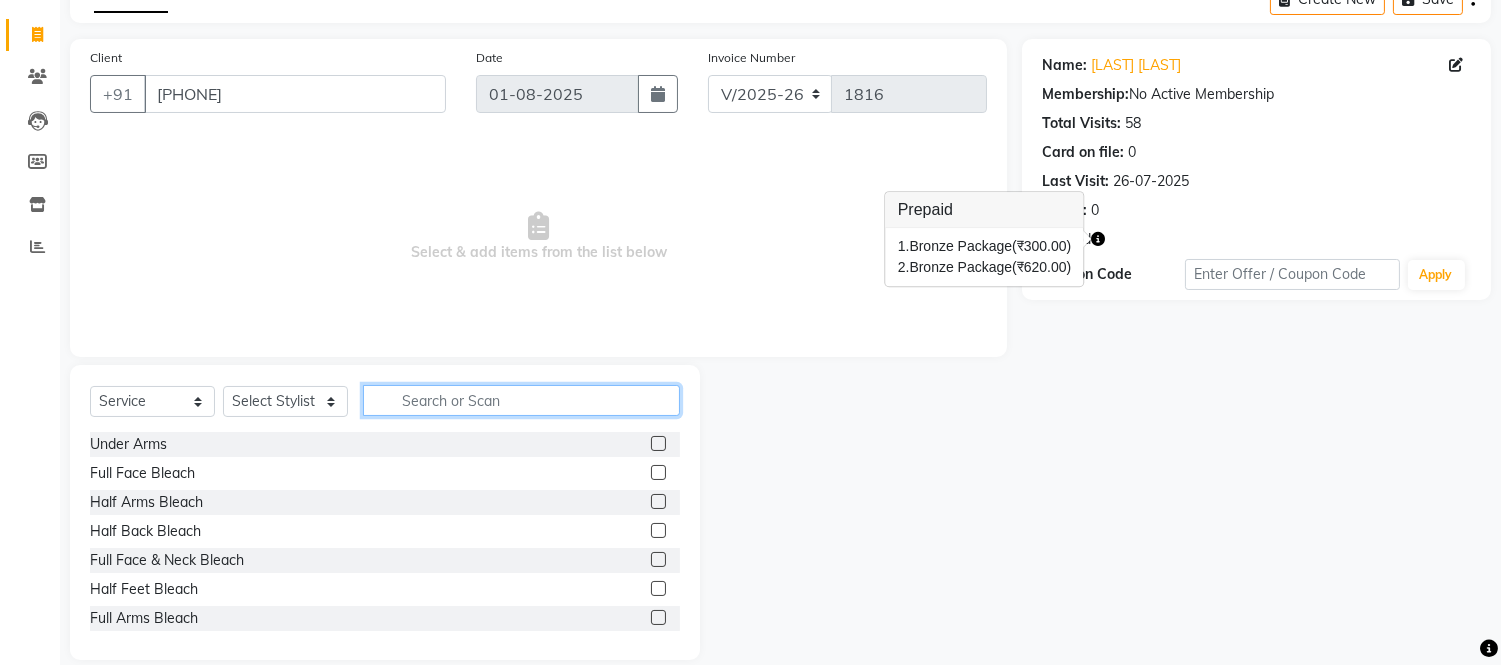 click 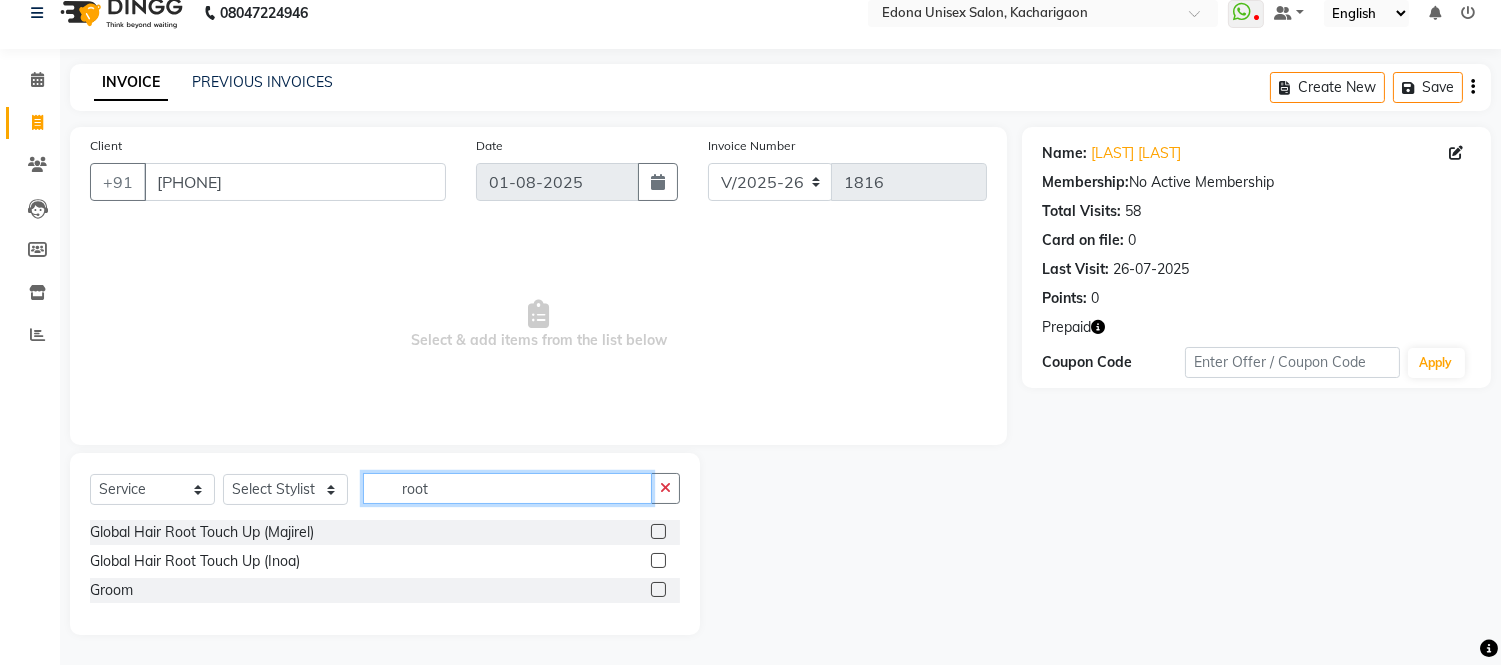 scroll, scrollTop: 0, scrollLeft: 0, axis: both 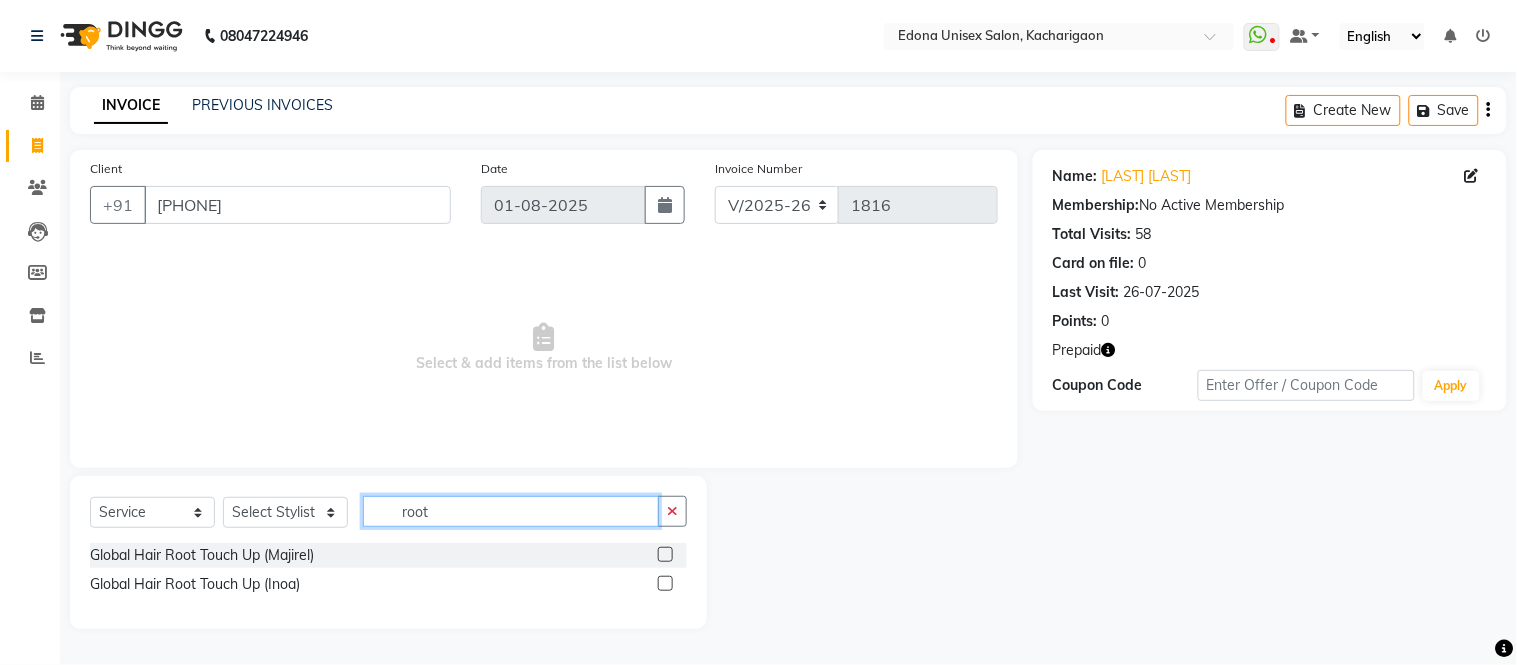 type on "root" 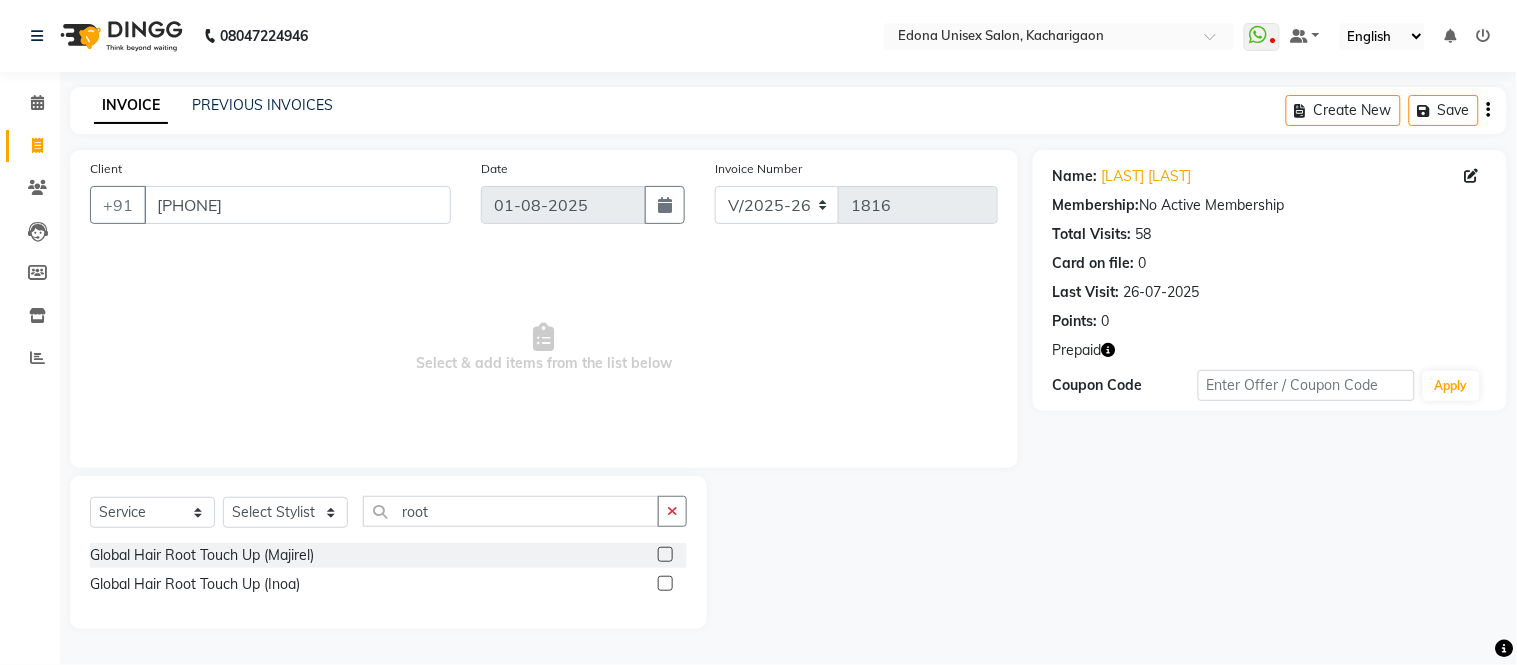 click 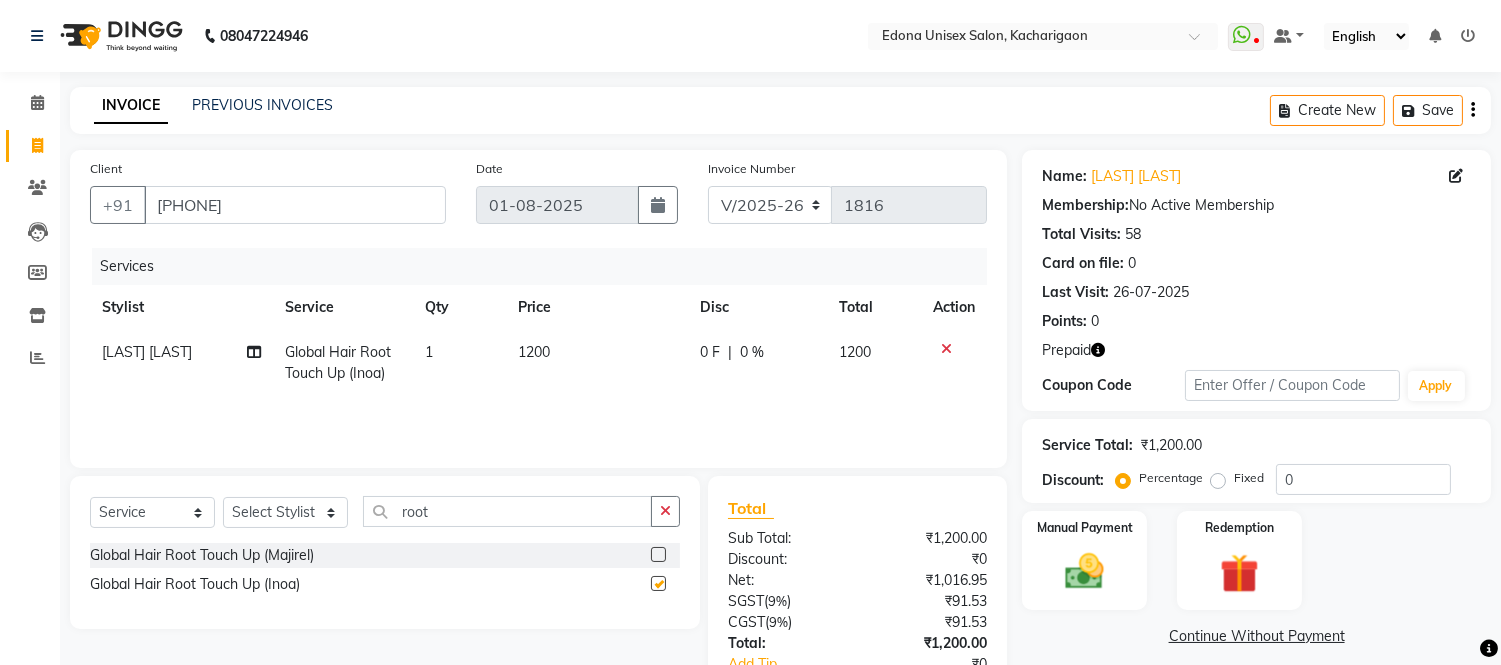 checkbox on "false" 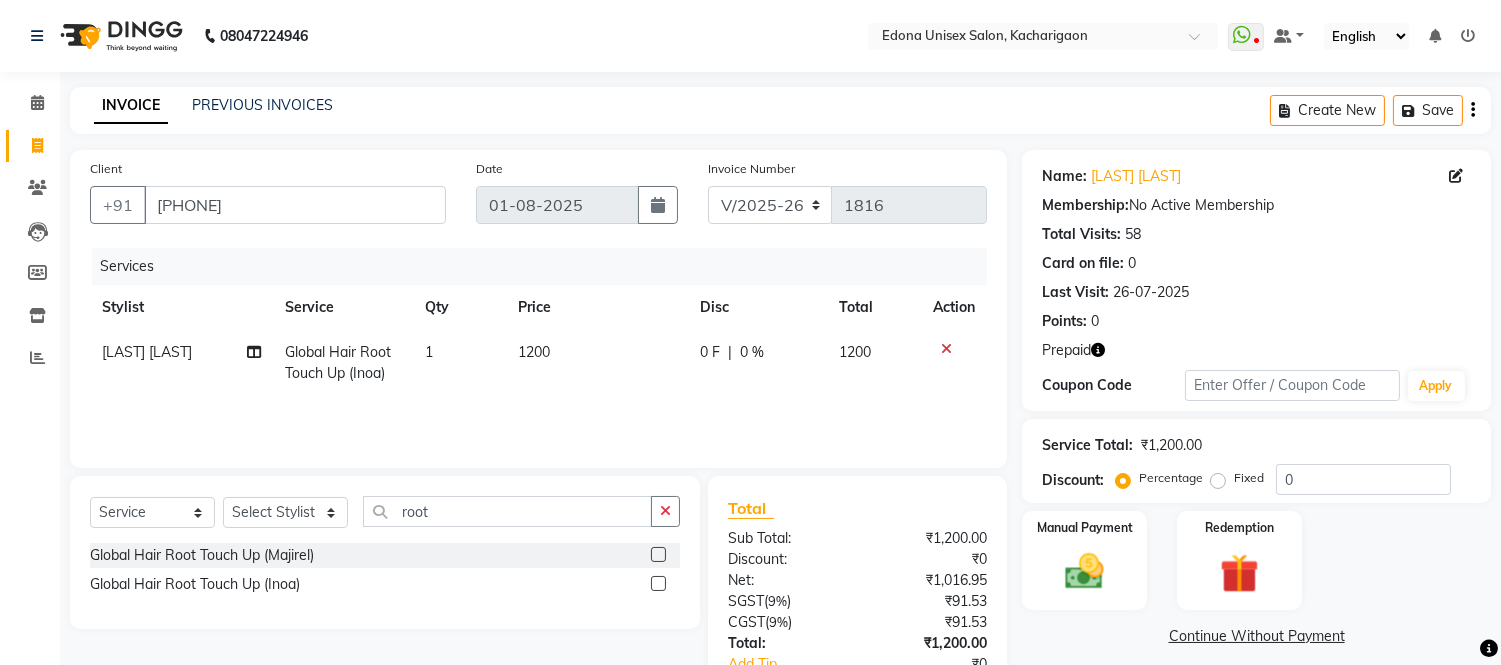 scroll, scrollTop: 111, scrollLeft: 0, axis: vertical 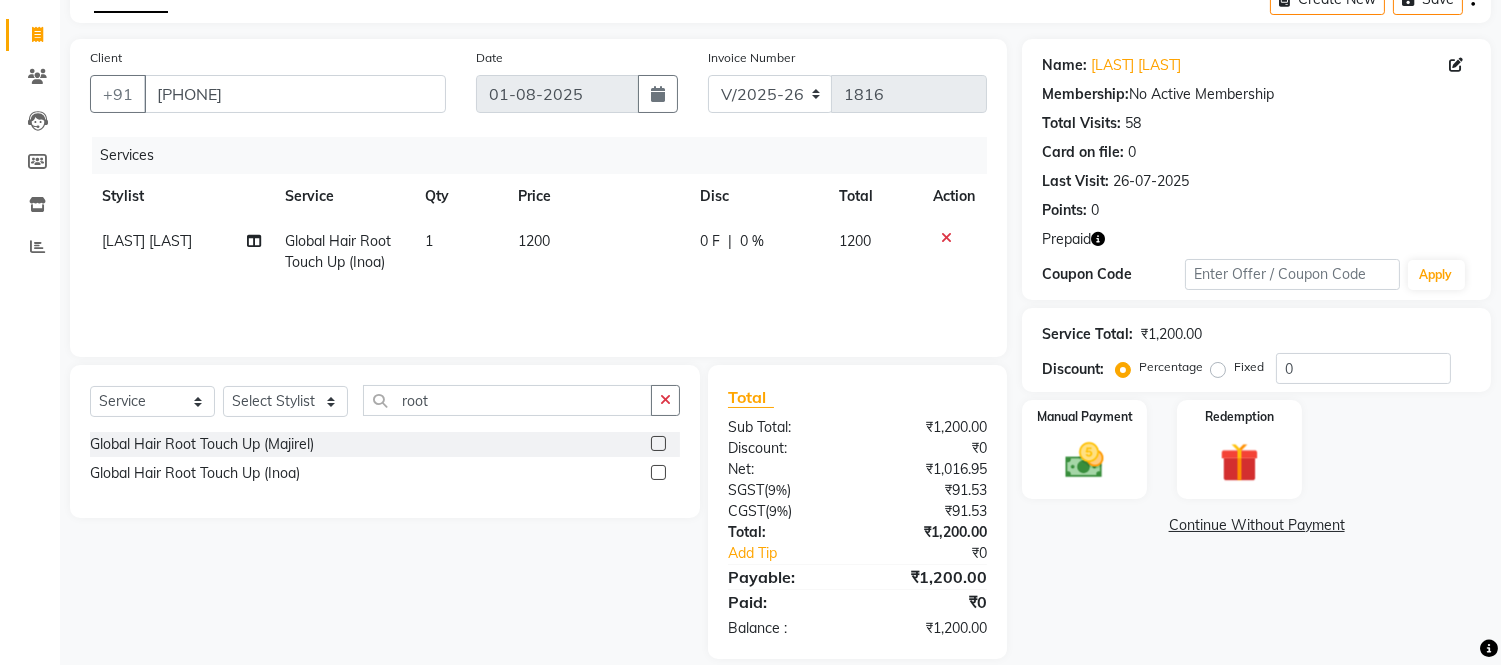click on "Name: [LAST] [LAST] Membership:  No Active Membership  Total Visits:  58 Card on file:  0 Last Visit:   26-07-2025 Points:   0  Prepaid Coupon Code Apply Service Total:  ₹1,200.00  Discount:  Percentage   Fixed  0 Manual Payment Redemption  Continue Without Payment" 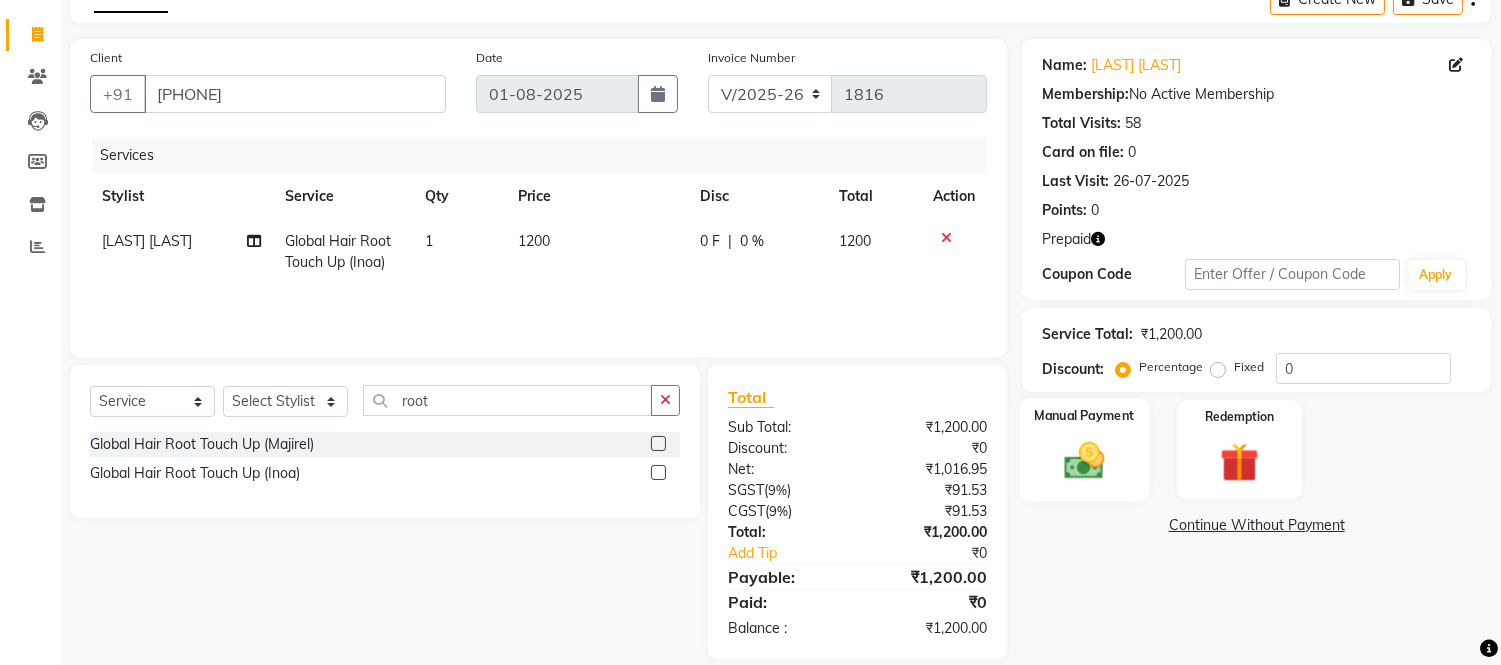 click 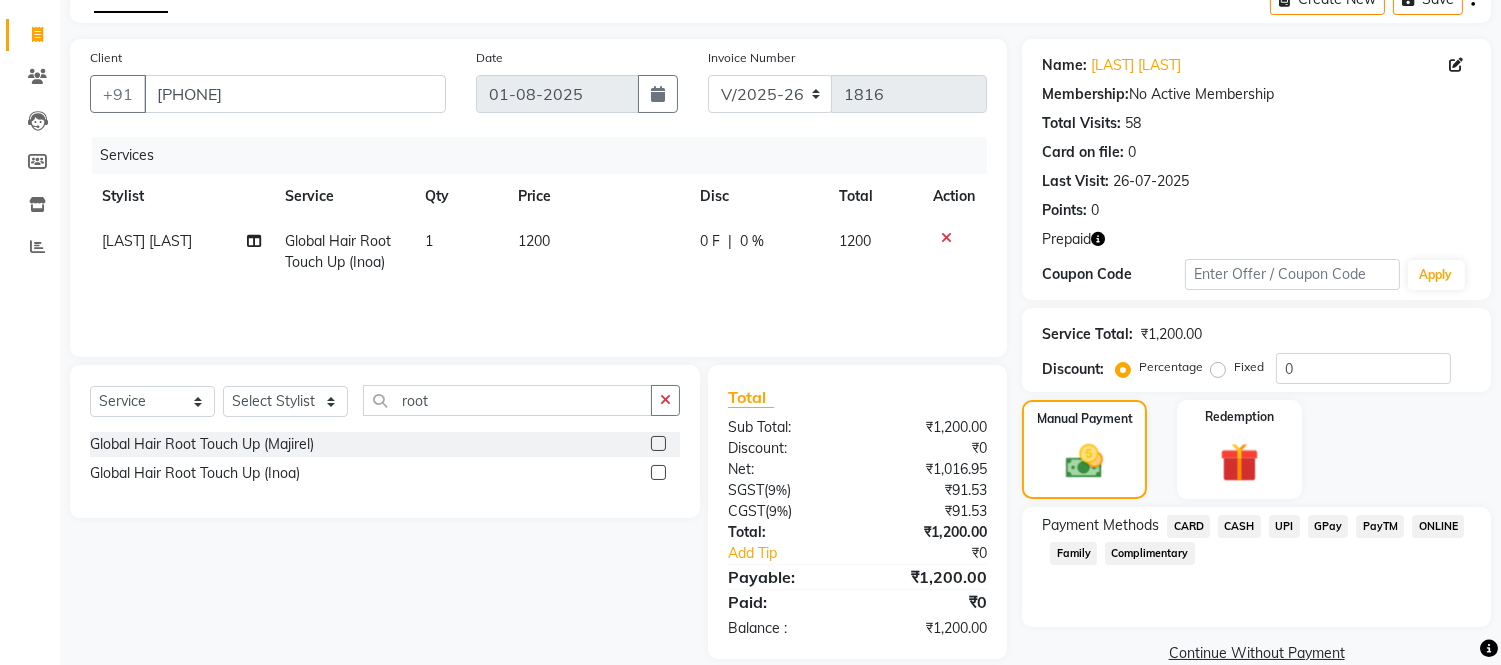 click on "UPI" 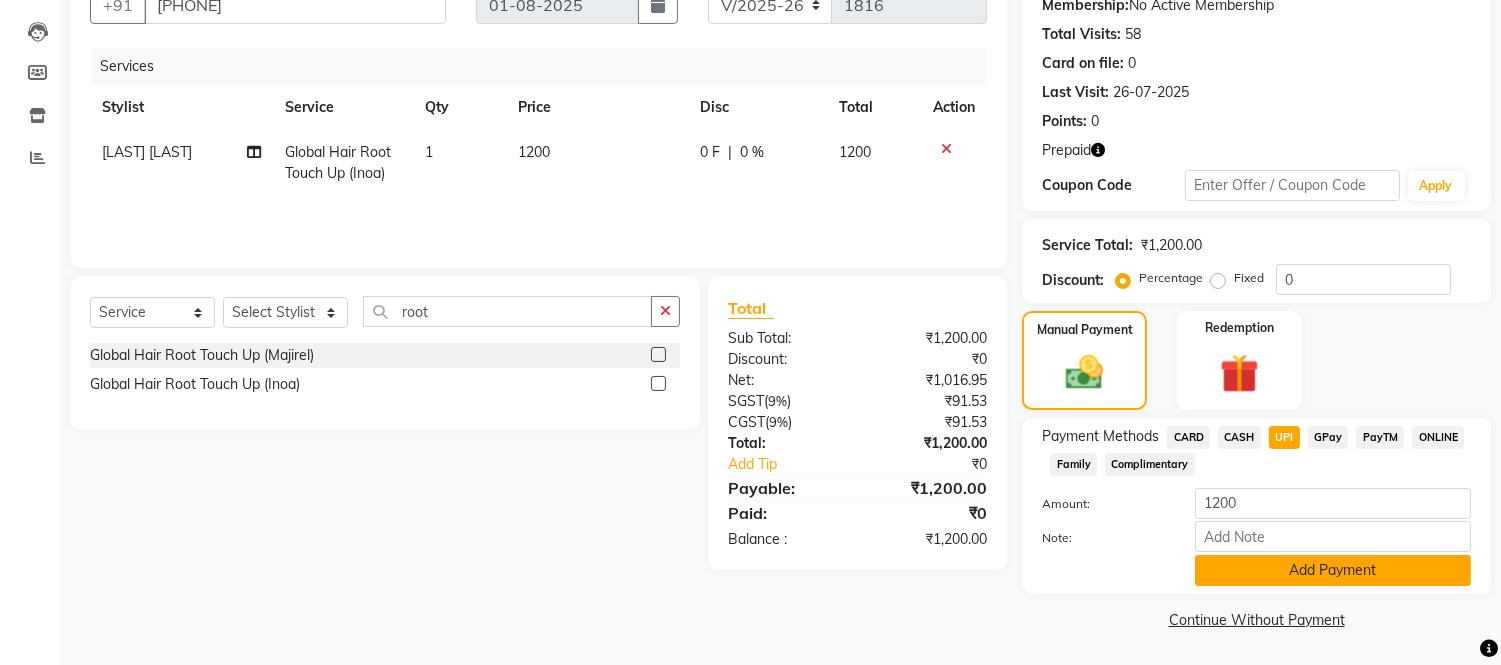 click on "Add Payment" 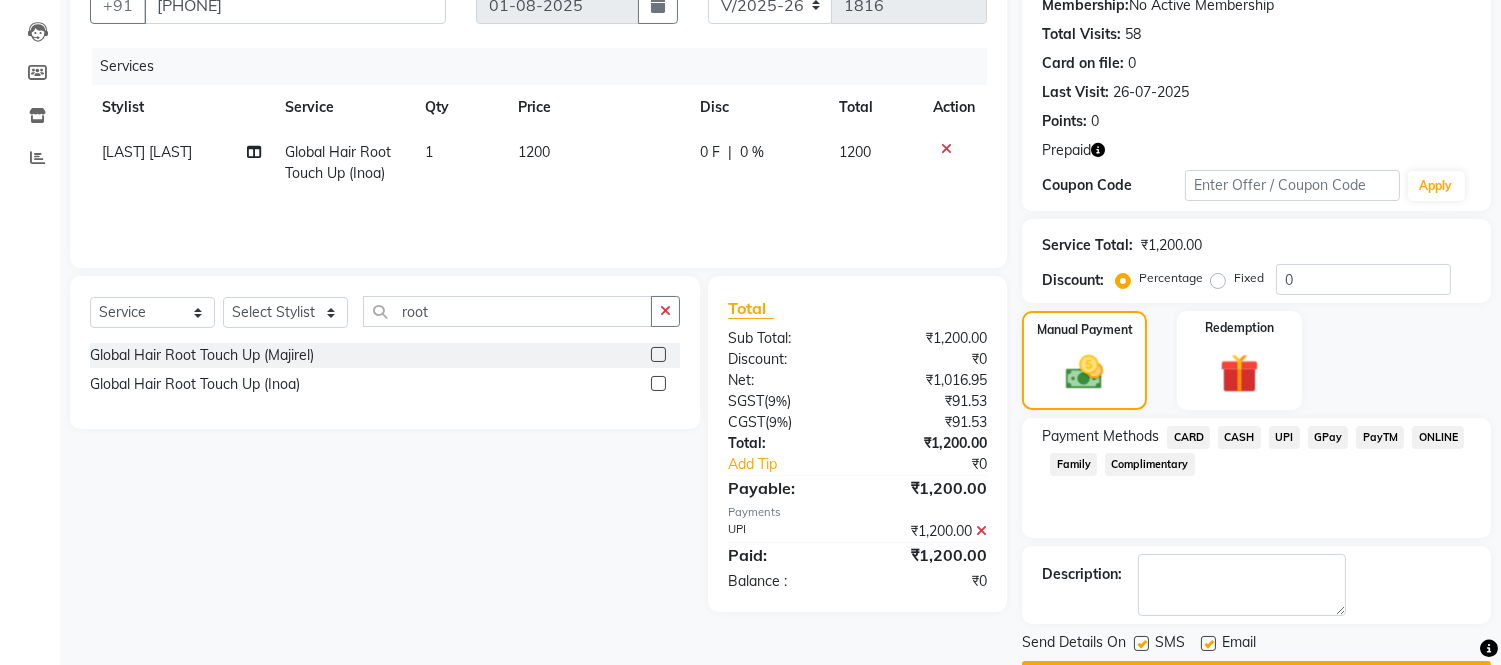 scroll, scrollTop: 255, scrollLeft: 0, axis: vertical 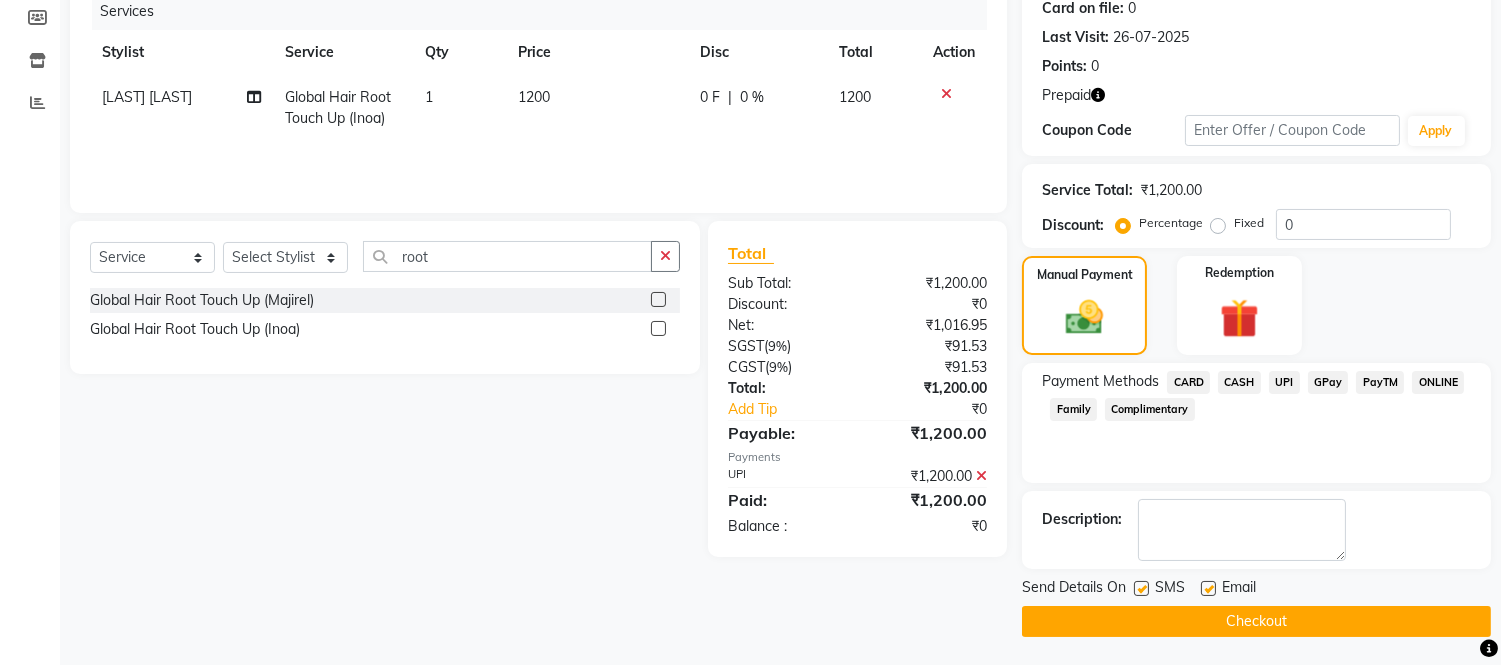 click on "Checkout" 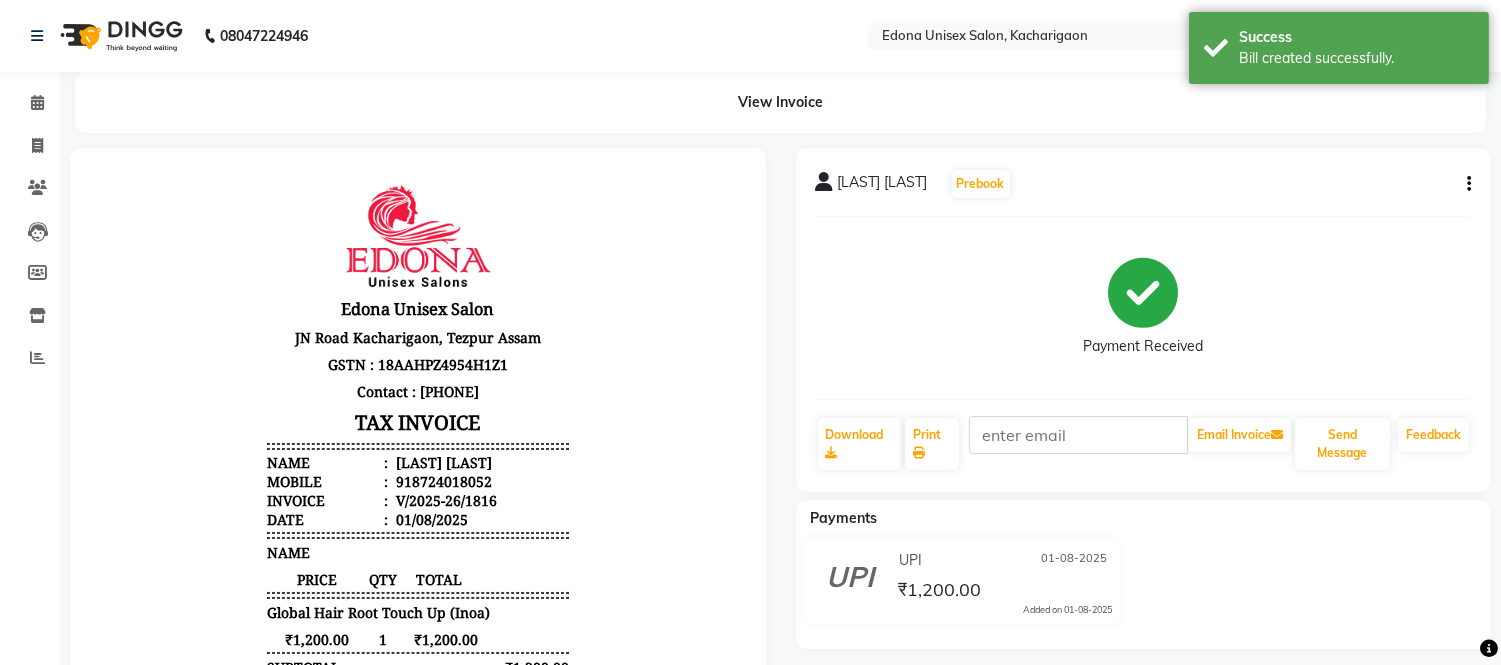 scroll, scrollTop: 0, scrollLeft: 0, axis: both 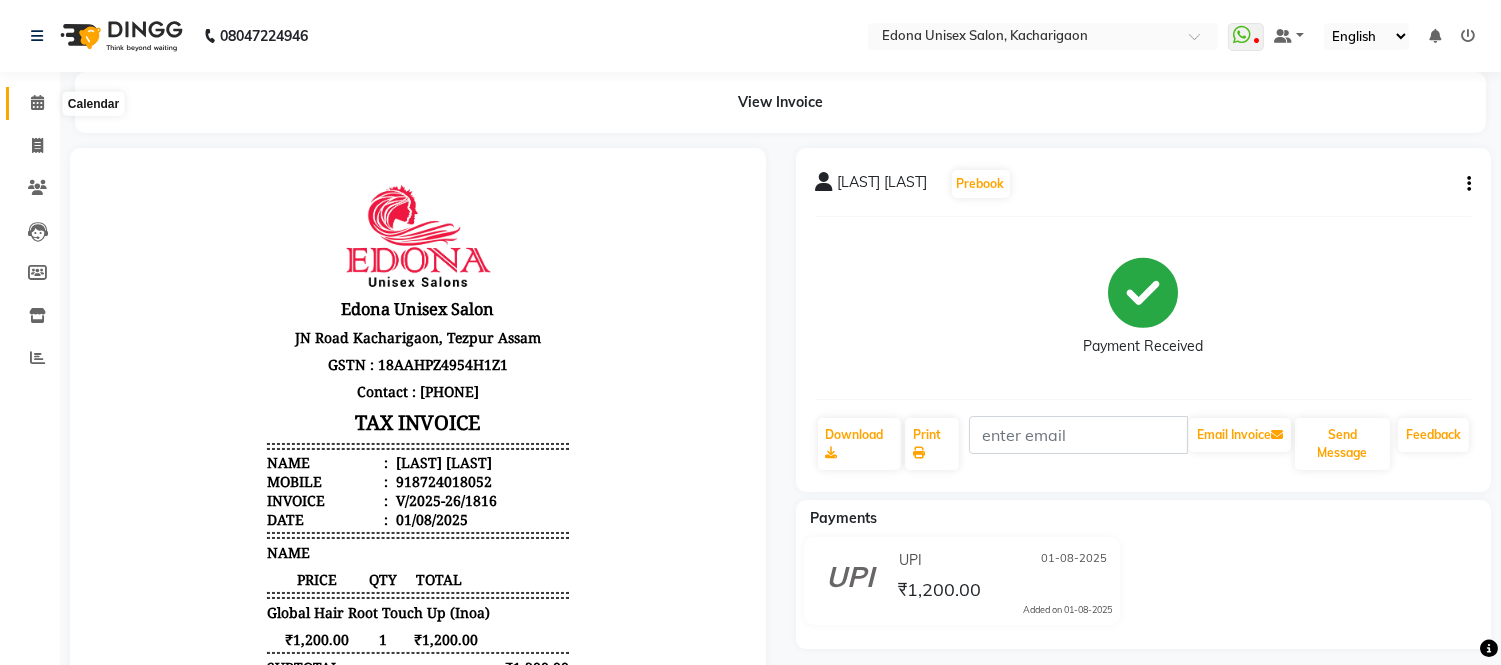 click 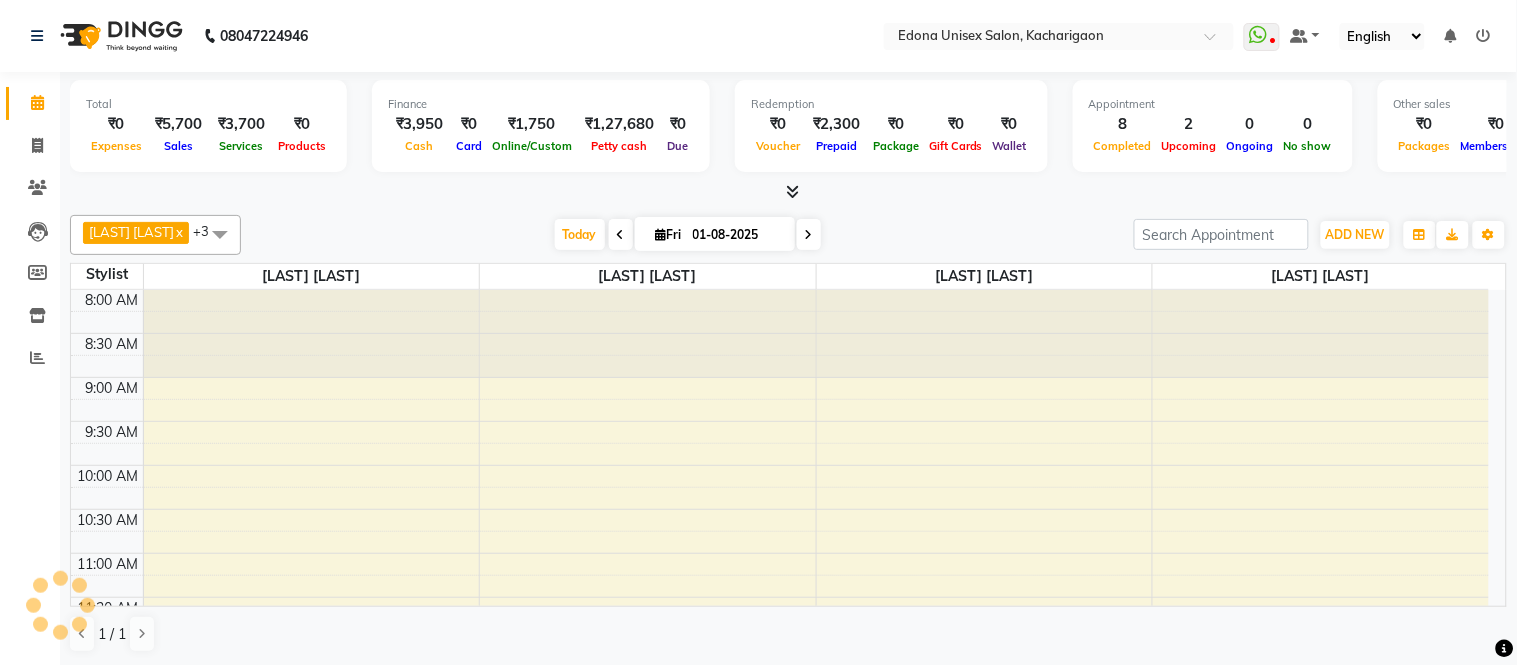 scroll, scrollTop: 0, scrollLeft: 0, axis: both 